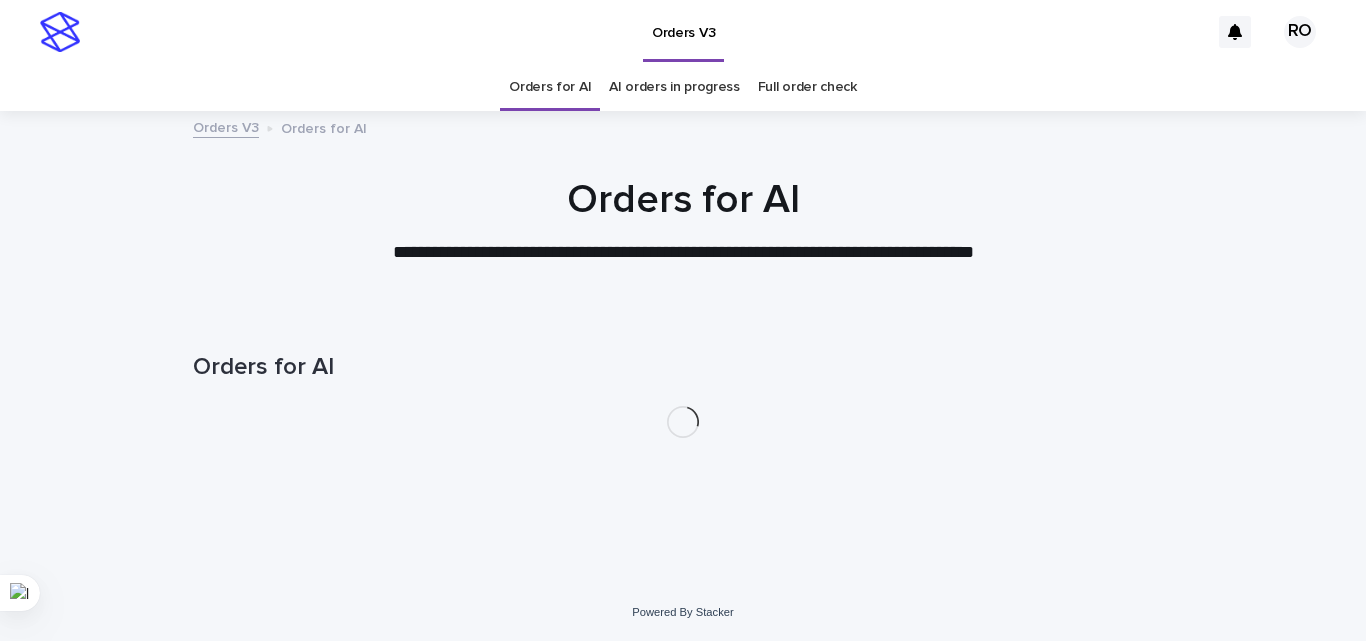 scroll, scrollTop: 0, scrollLeft: 0, axis: both 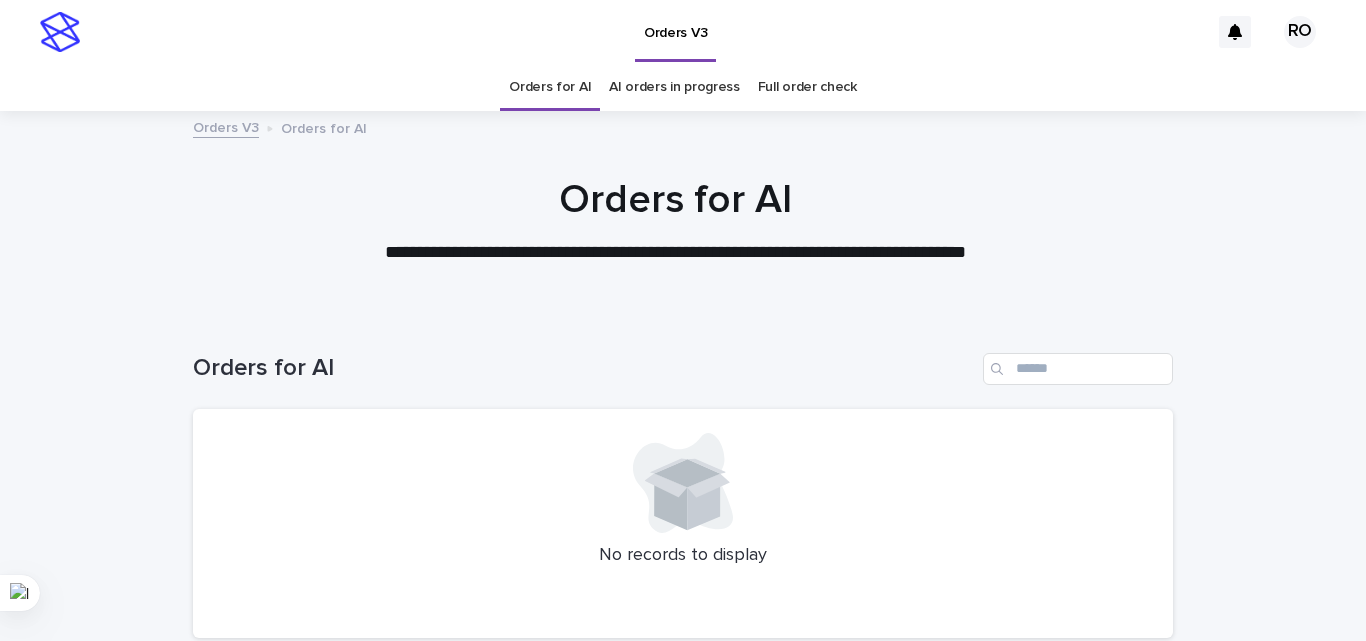 click on "AI orders in progress" at bounding box center (674, 87) 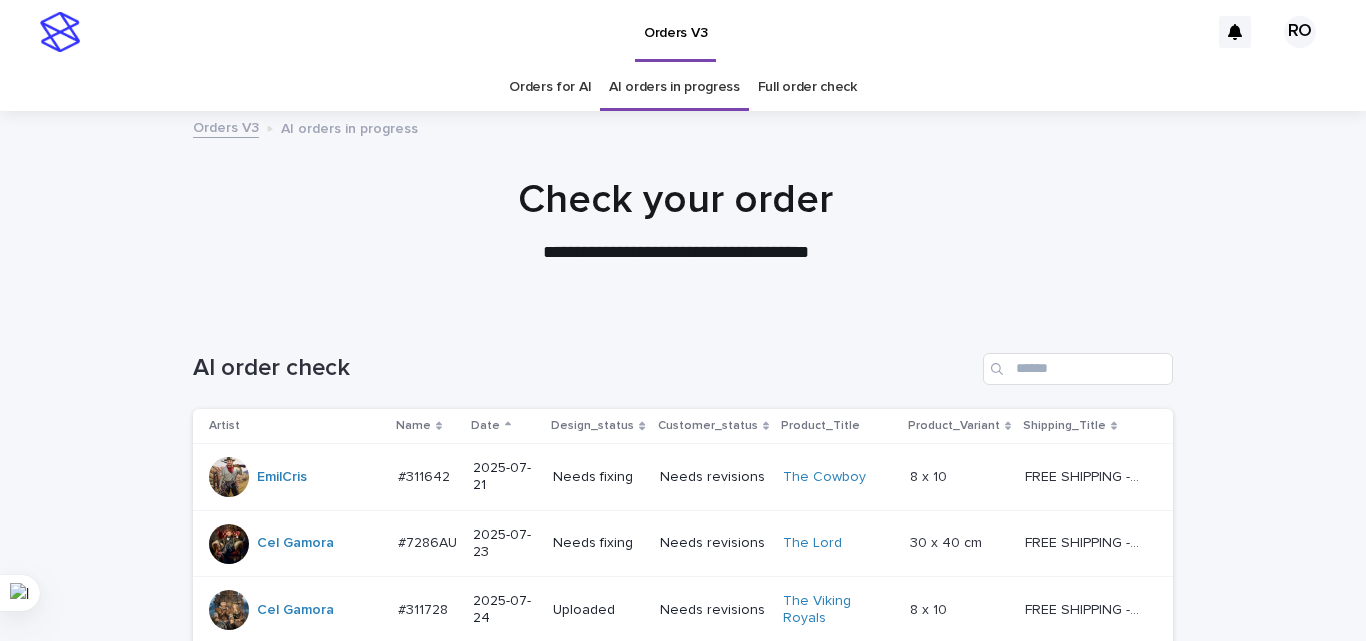 click on "Date" at bounding box center (485, 426) 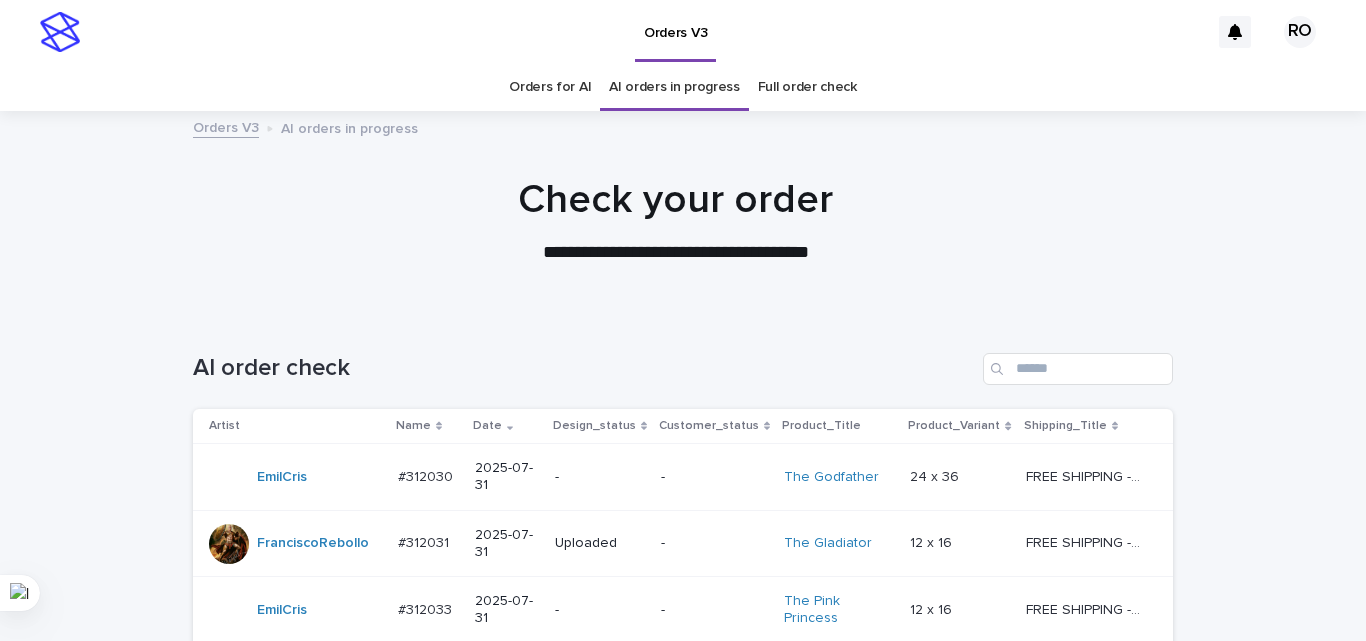 click on "2025-07-31" at bounding box center [507, 477] 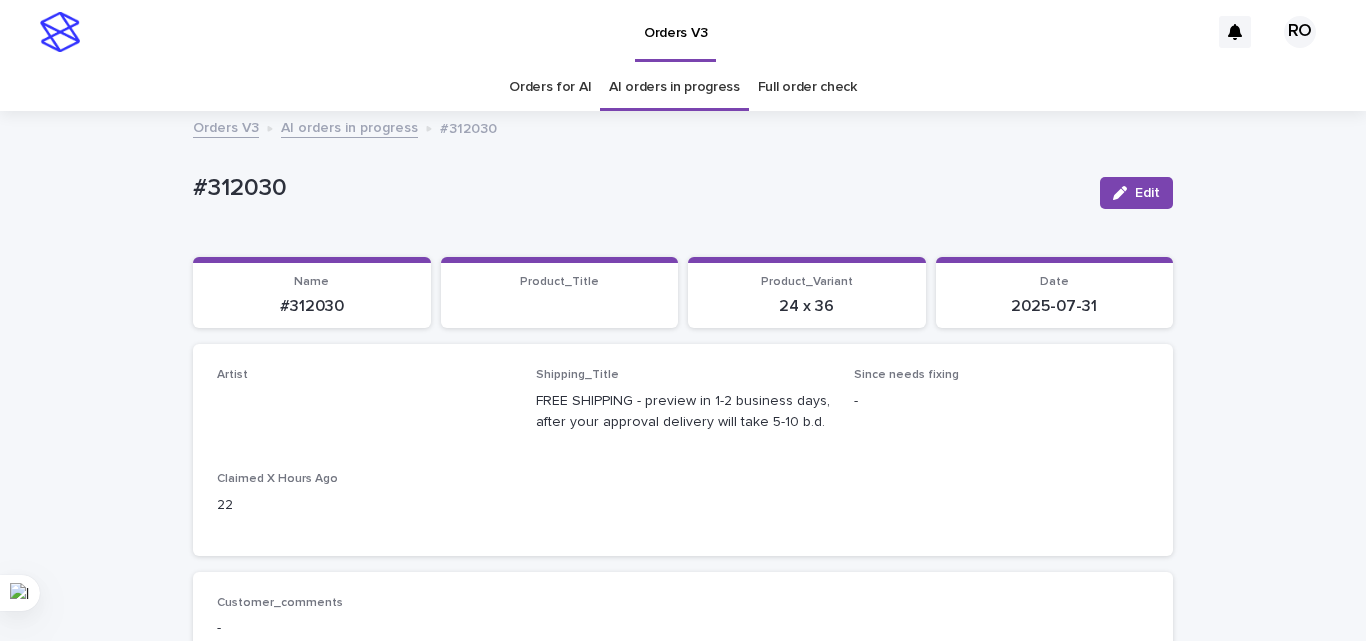 click on "Orders for AI" at bounding box center [550, 87] 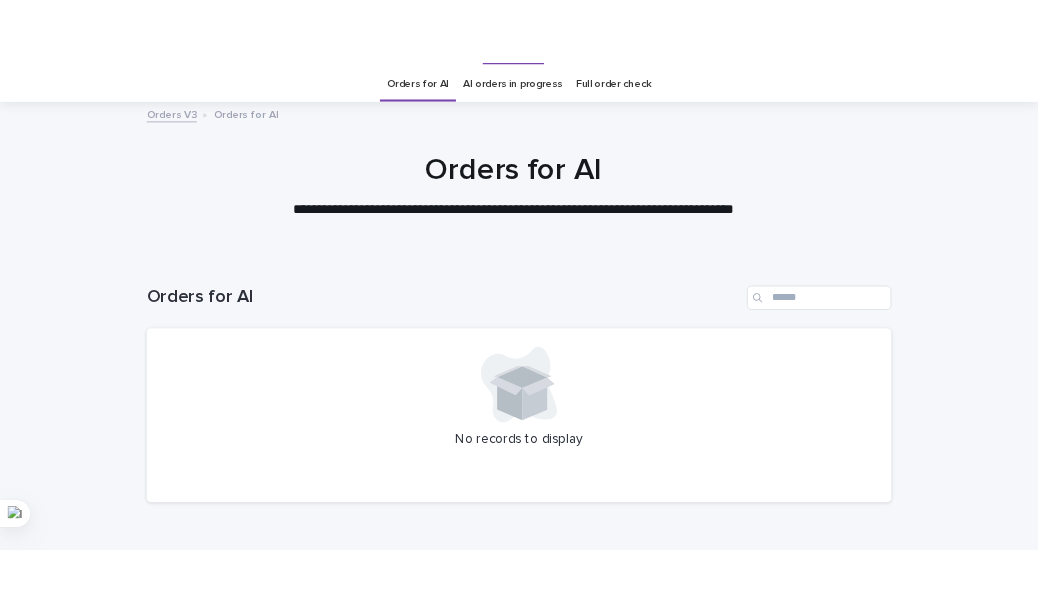 scroll, scrollTop: 170, scrollLeft: 0, axis: vertical 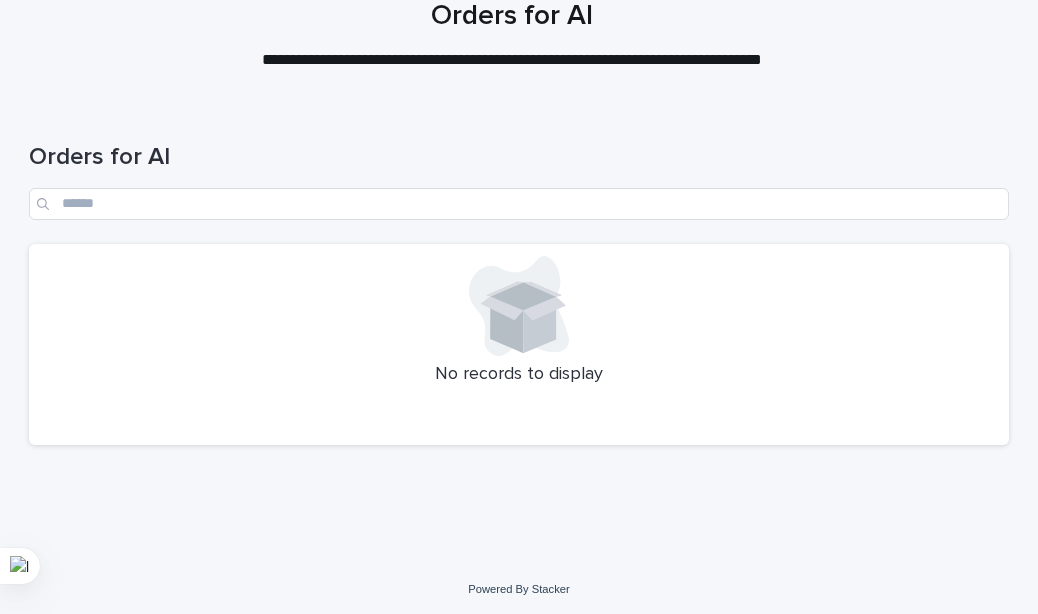 click on "**********" at bounding box center [512, 60] 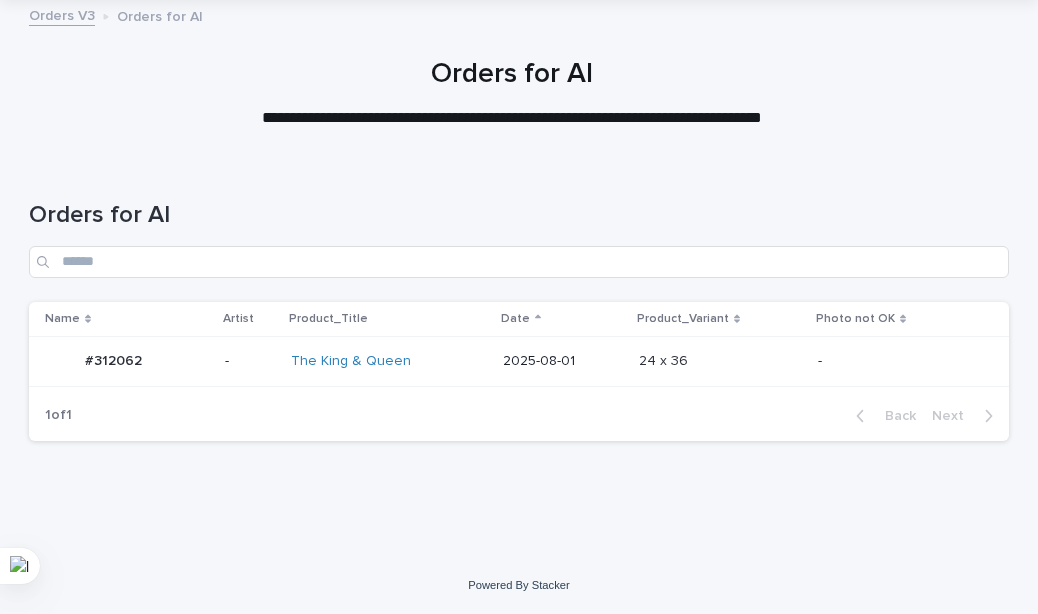 scroll, scrollTop: 112, scrollLeft: 0, axis: vertical 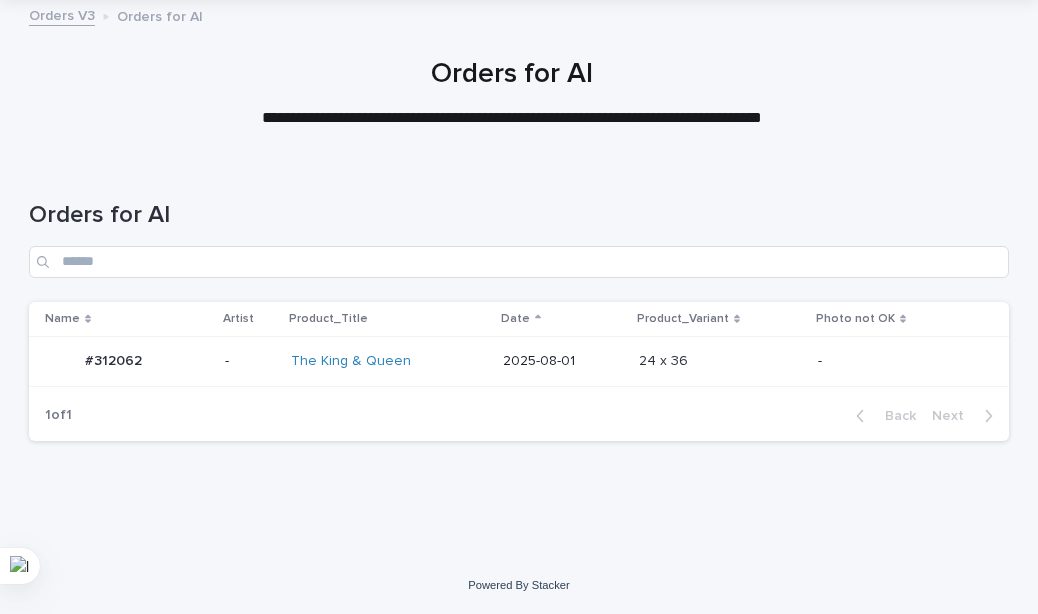 click at bounding box center (720, 361) 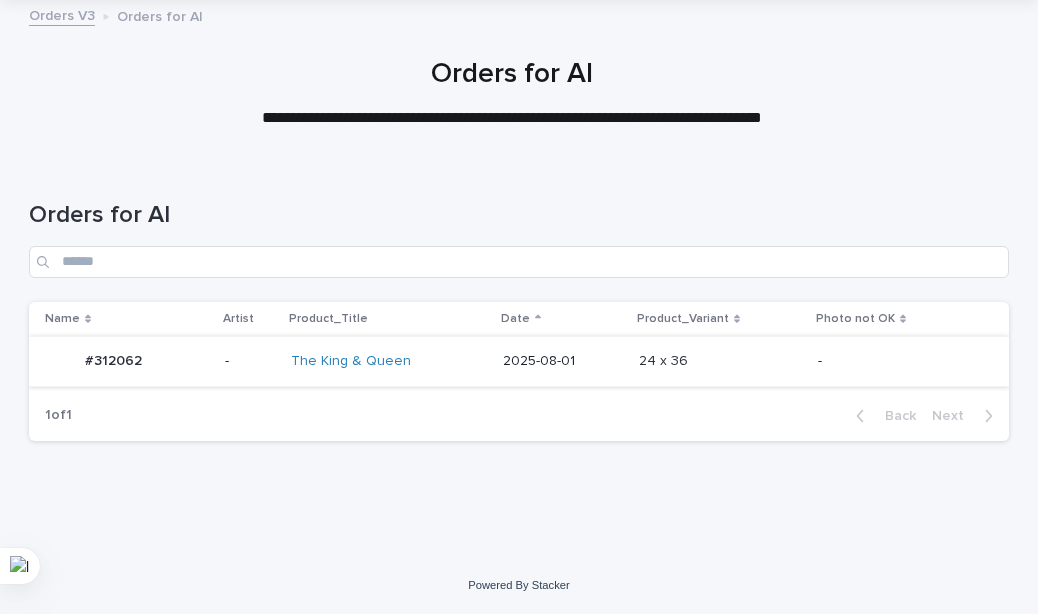 scroll, scrollTop: 0, scrollLeft: 0, axis: both 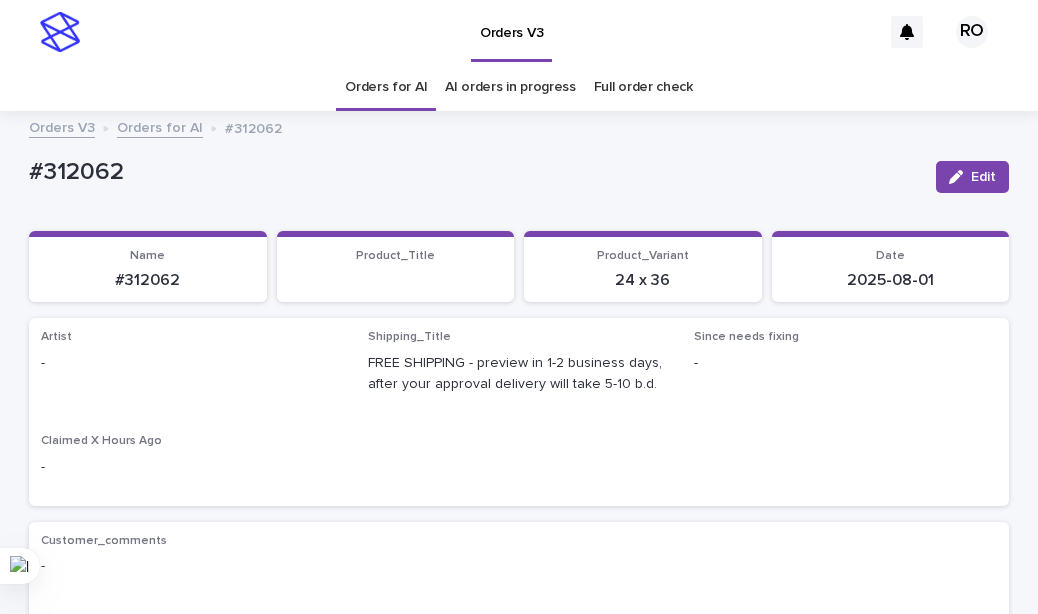 drag, startPoint x: 940, startPoint y: 164, endPoint x: 780, endPoint y: 188, distance: 161.79 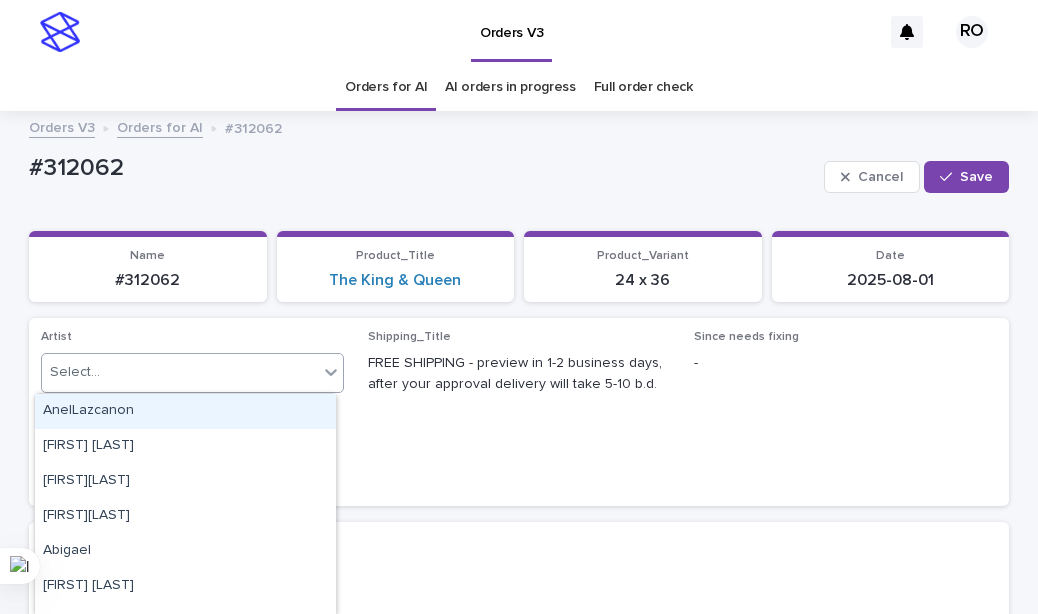click on "Select..." at bounding box center [180, 372] 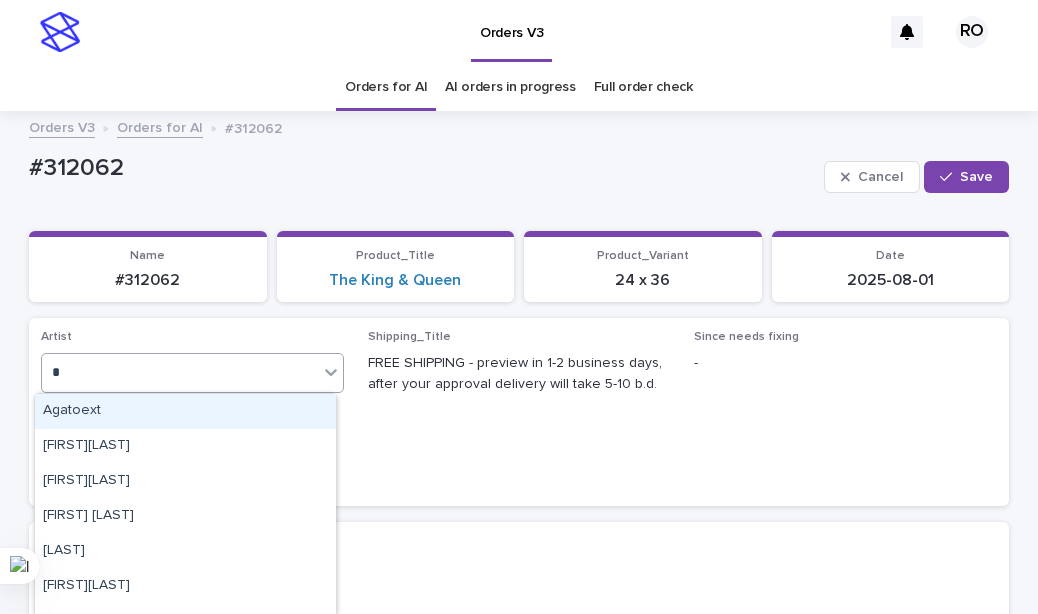 type on "**" 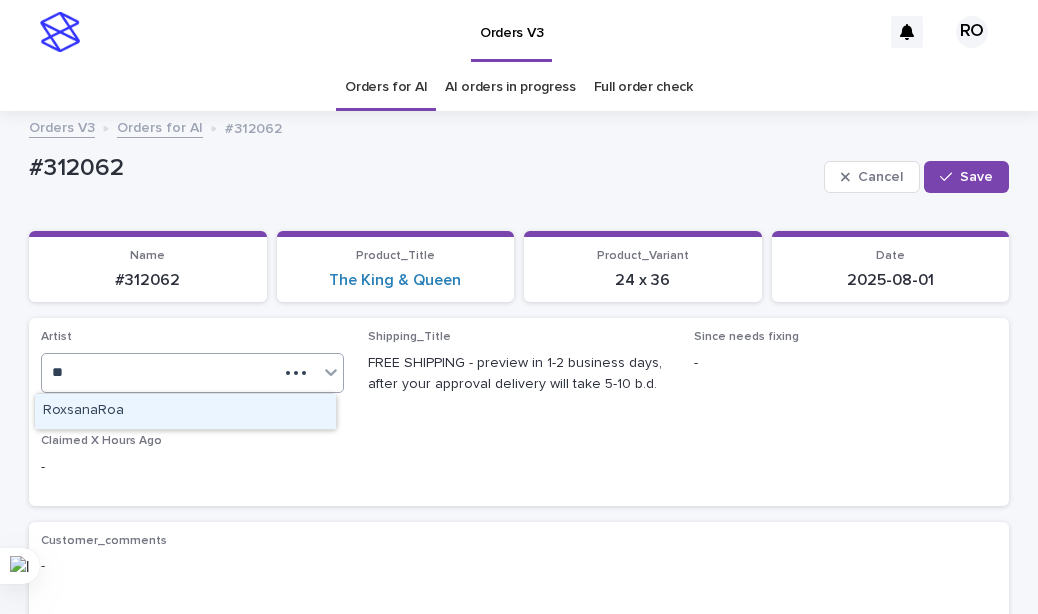 type 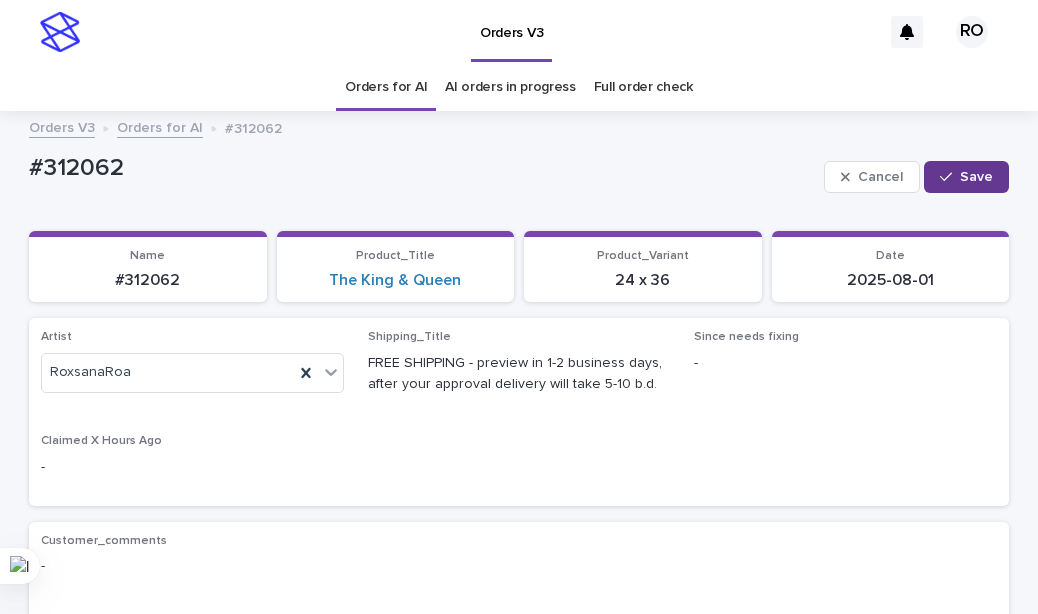 click on "Save" at bounding box center (966, 177) 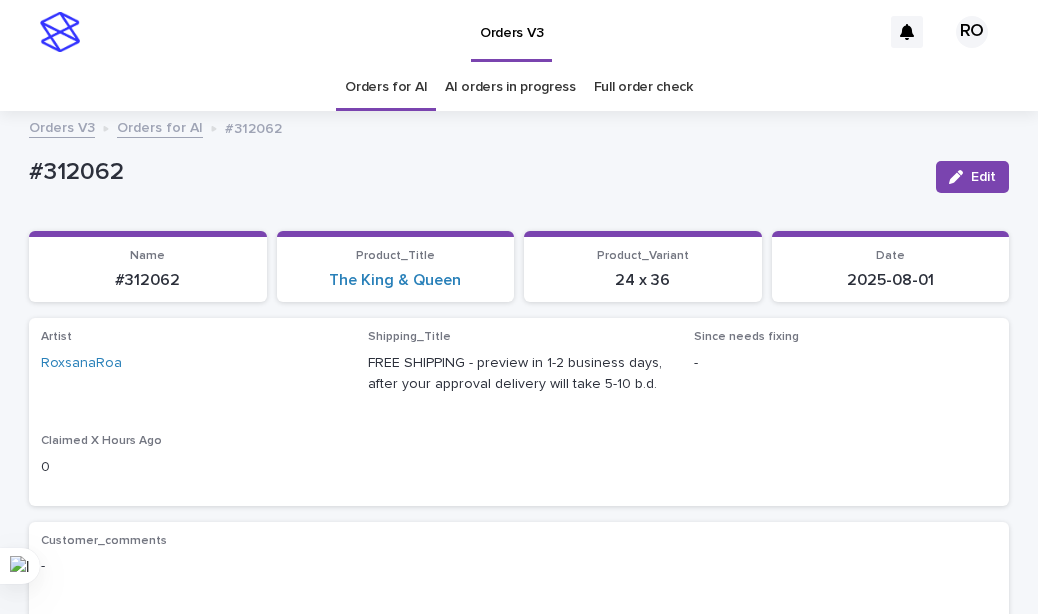 click on "#312062" at bounding box center [474, 172] 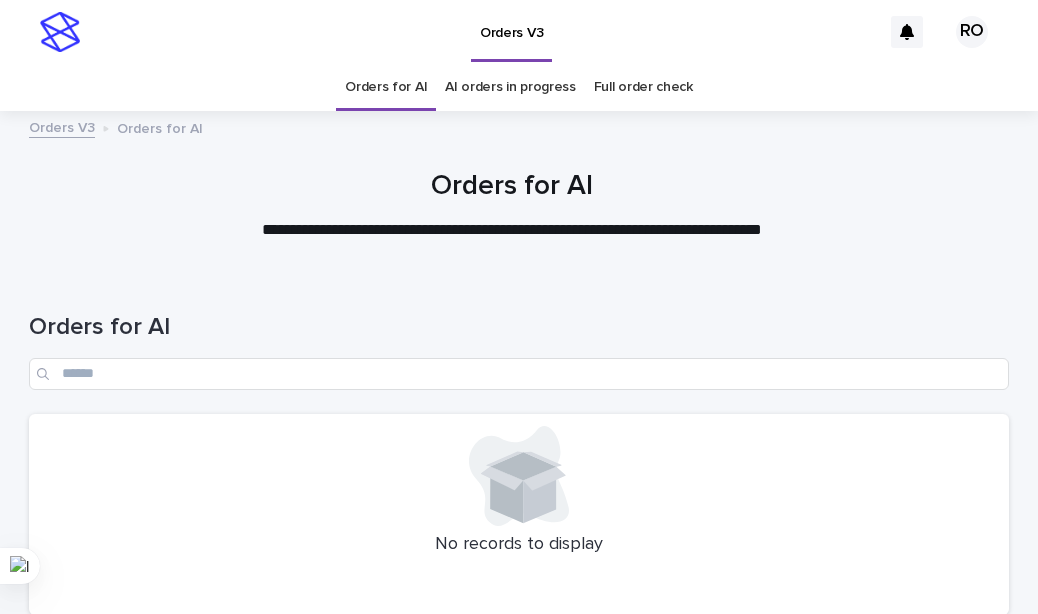 scroll, scrollTop: 64, scrollLeft: 0, axis: vertical 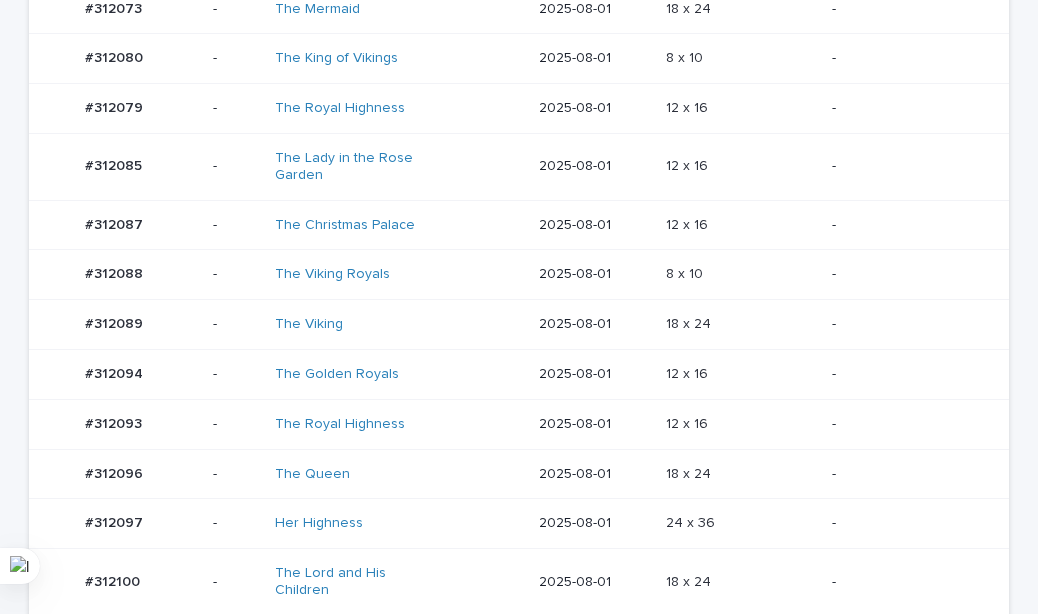 click on "2025-08-01" at bounding box center (594, 275) 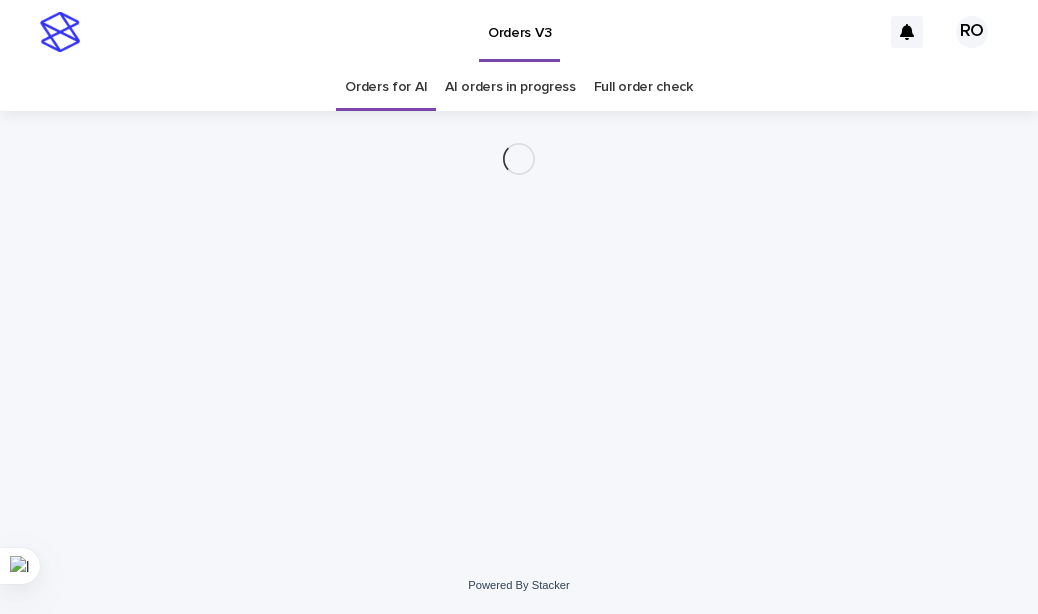 scroll, scrollTop: 0, scrollLeft: 0, axis: both 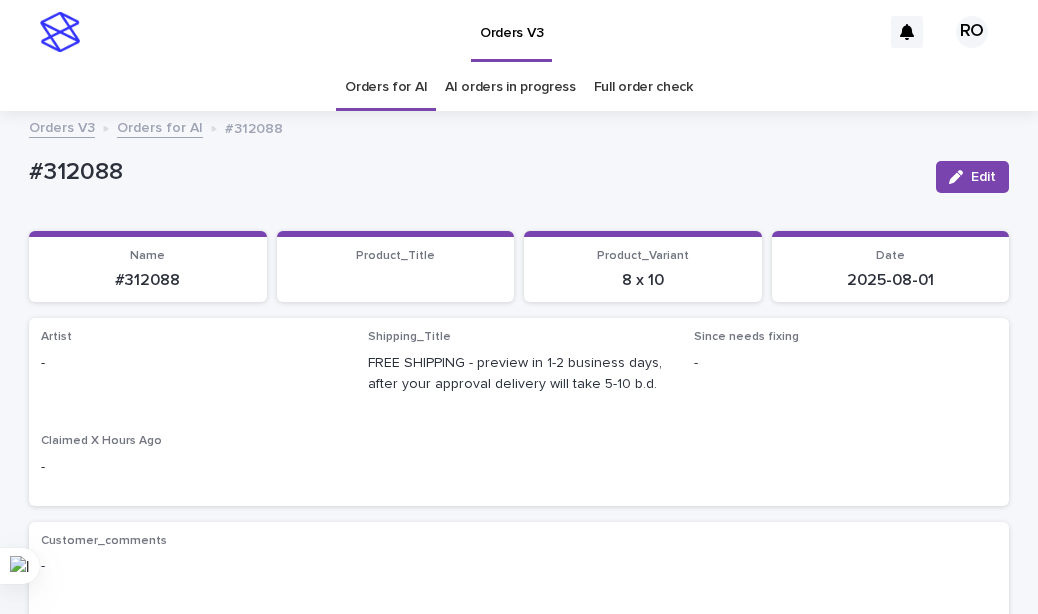 click 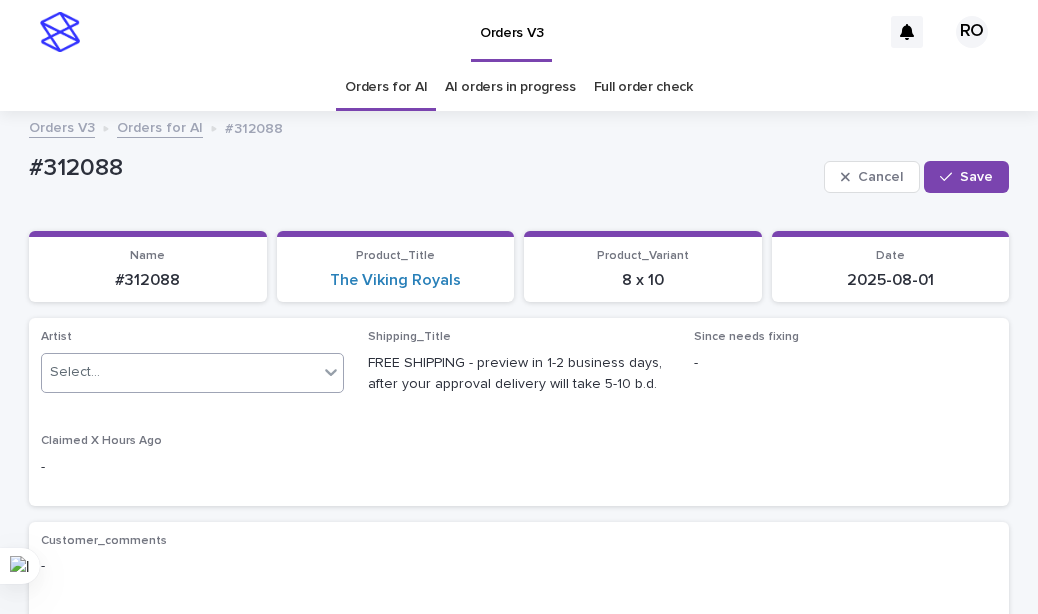 click on "Select..." at bounding box center [180, 372] 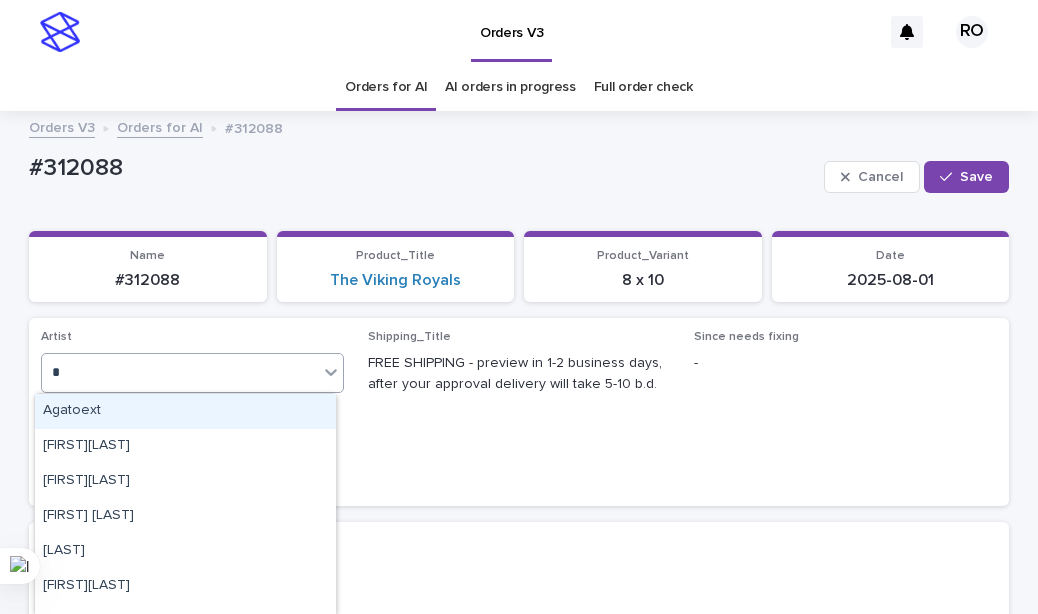 type on "**" 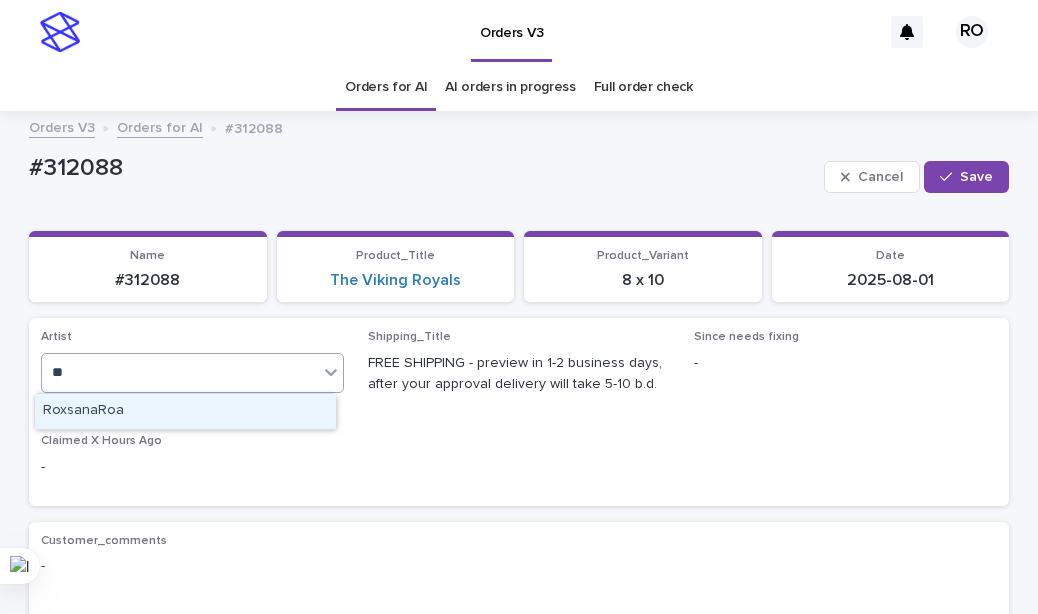 type 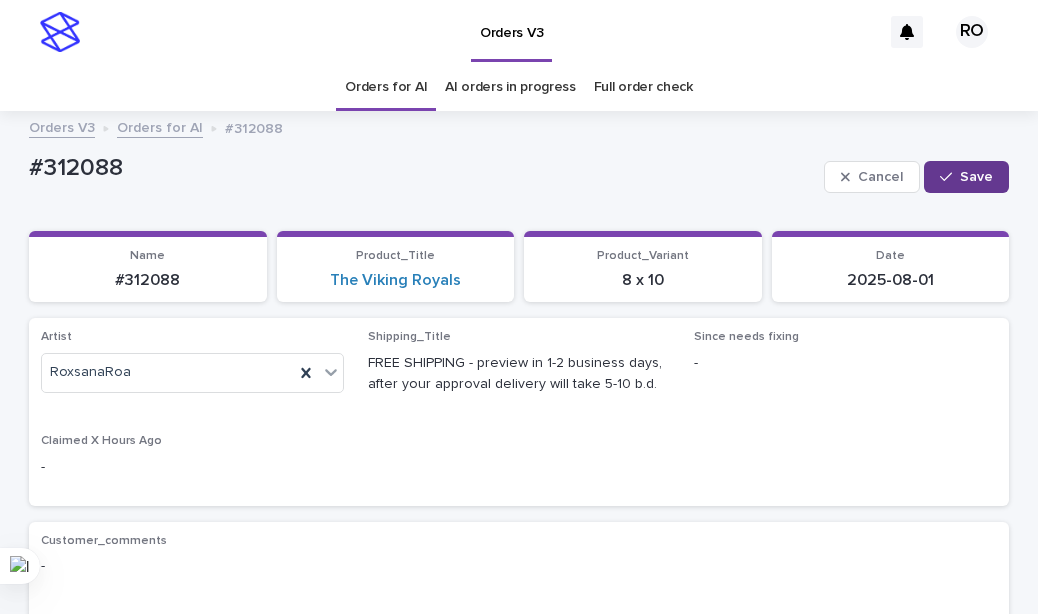 click on "Save" at bounding box center [976, 177] 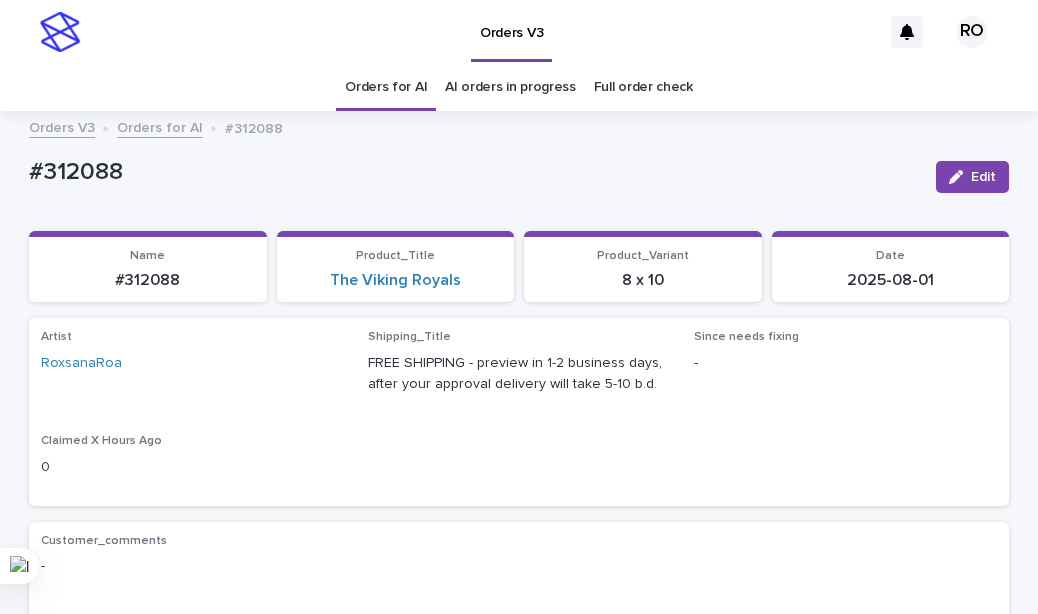 drag, startPoint x: 33, startPoint y: 98, endPoint x: 51, endPoint y: 88, distance: 20.59126 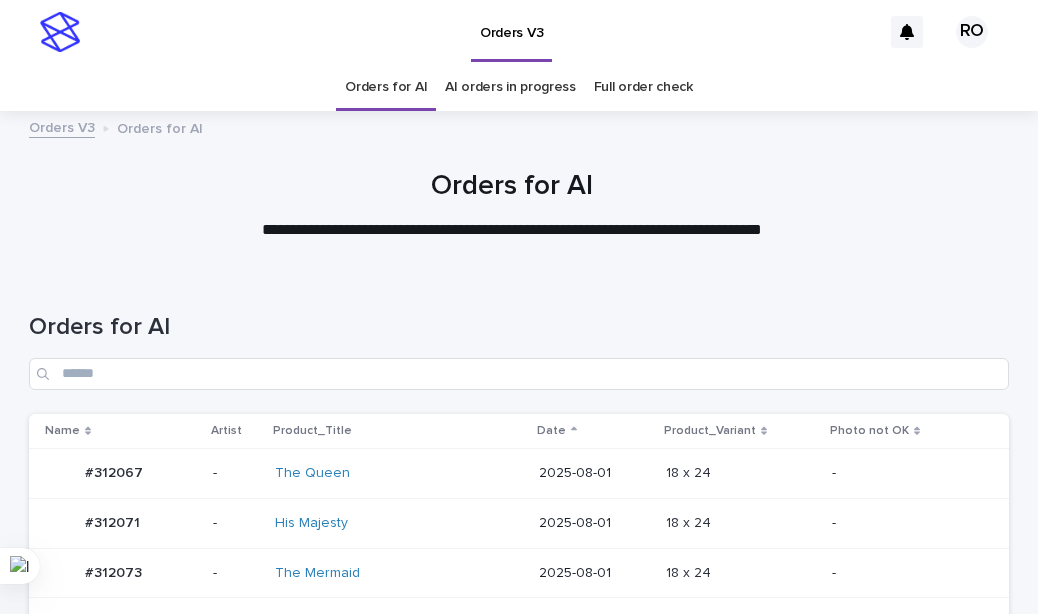 scroll, scrollTop: 64, scrollLeft: 0, axis: vertical 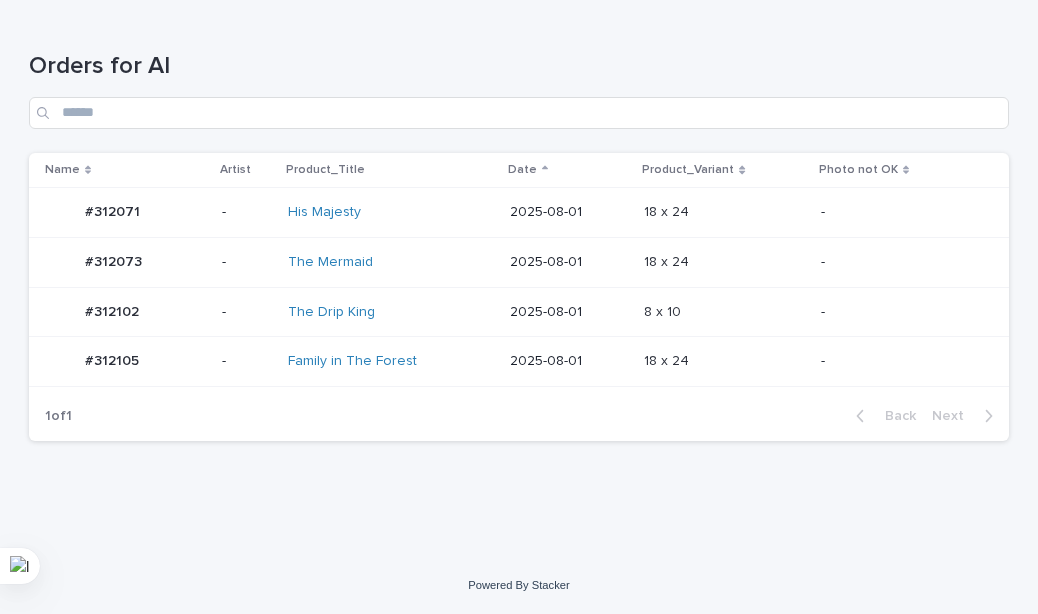 click on "-" at bounding box center (911, 262) 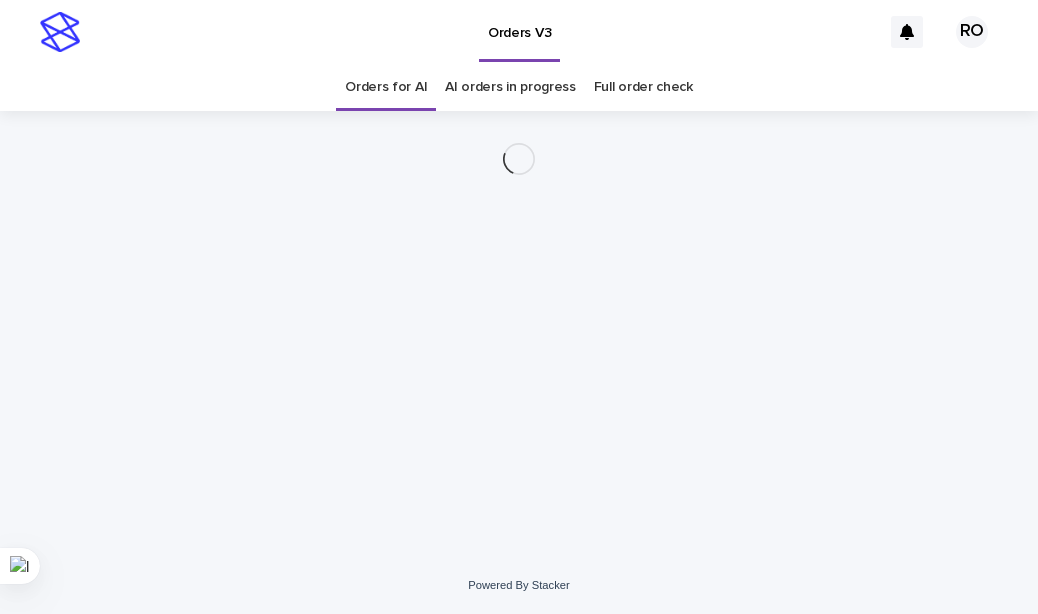 scroll, scrollTop: 0, scrollLeft: 0, axis: both 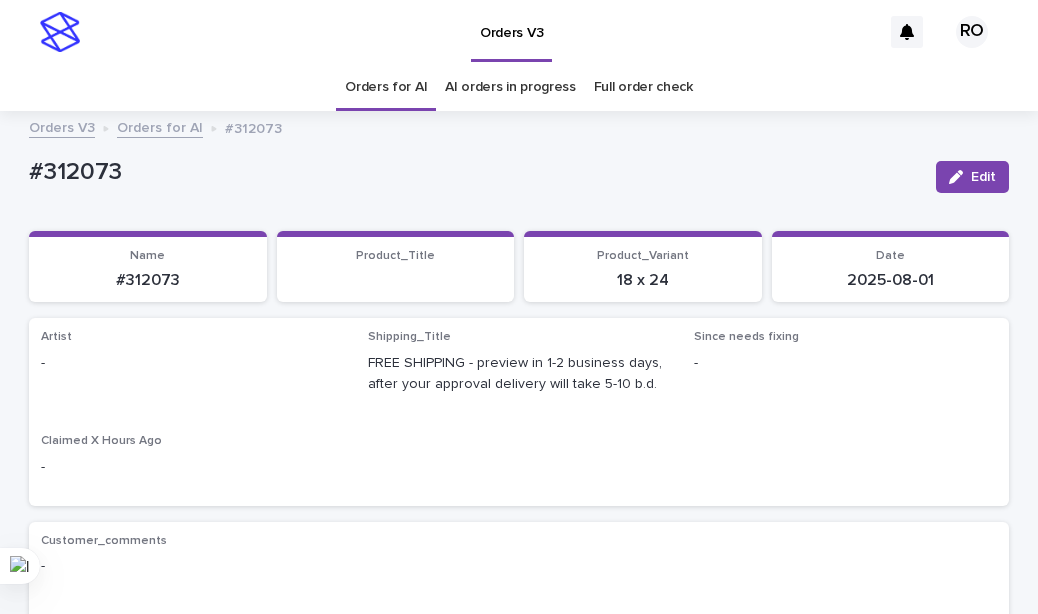 click 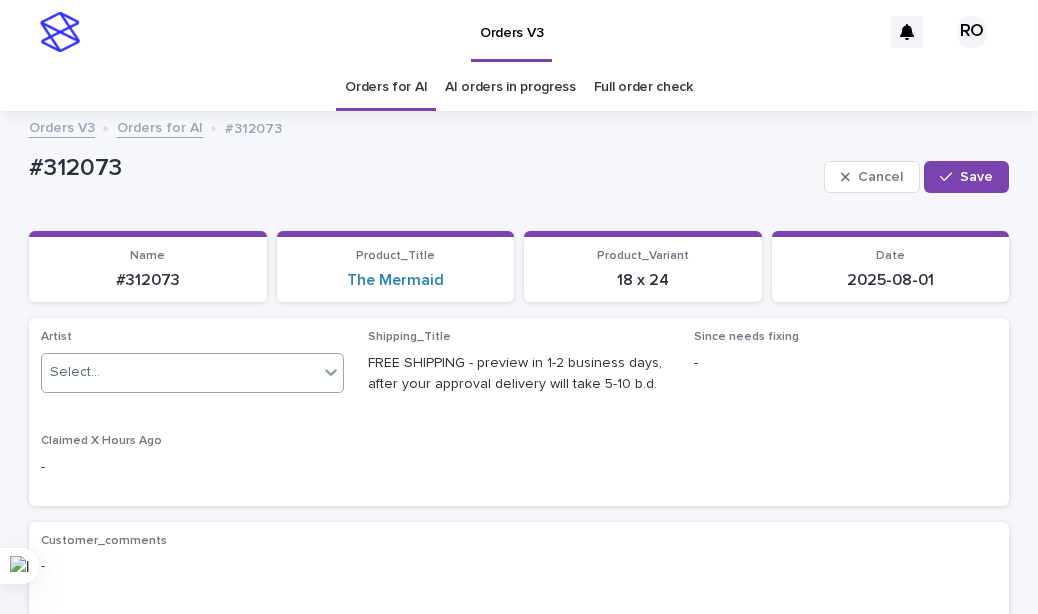 click on "Select..." at bounding box center [180, 372] 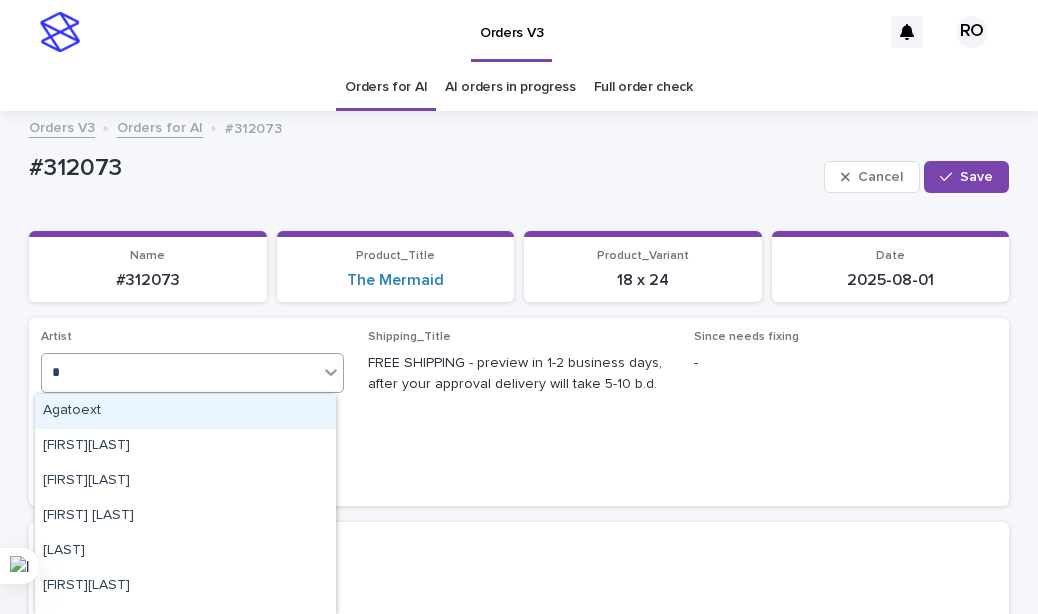 type on "**" 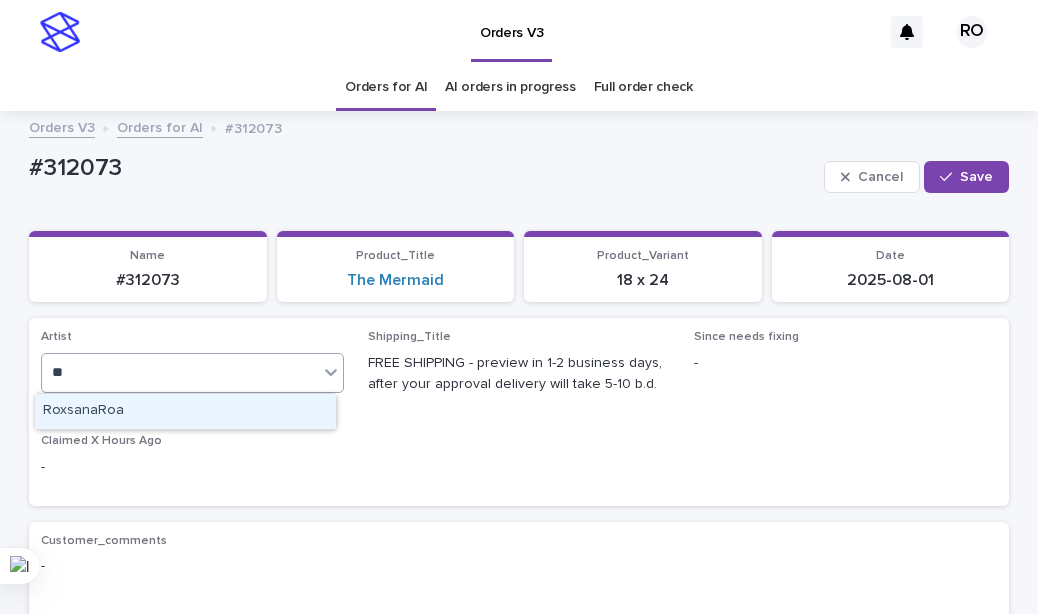 type 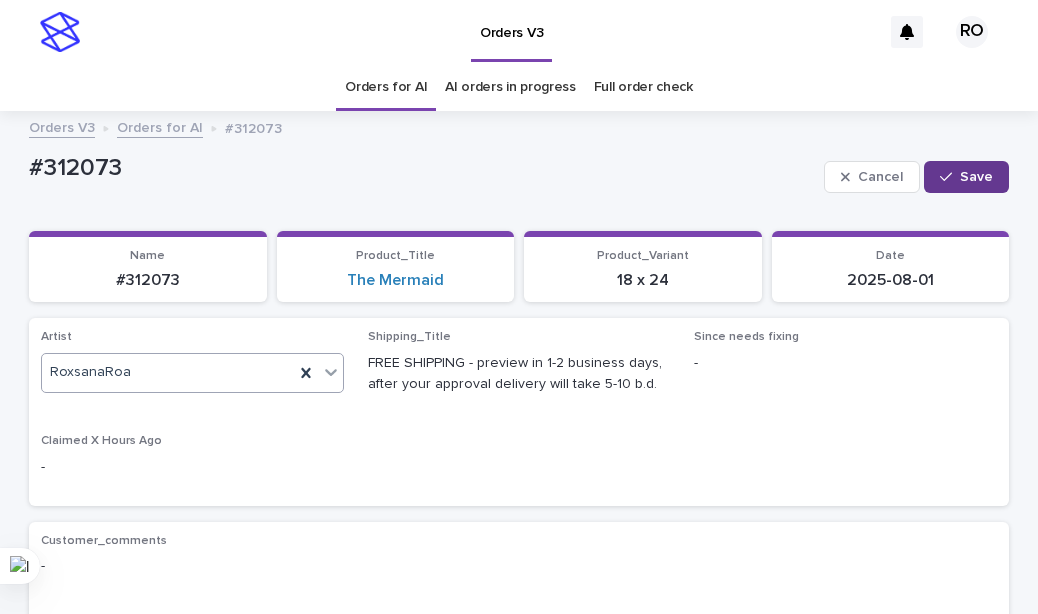 click on "Save" at bounding box center (976, 177) 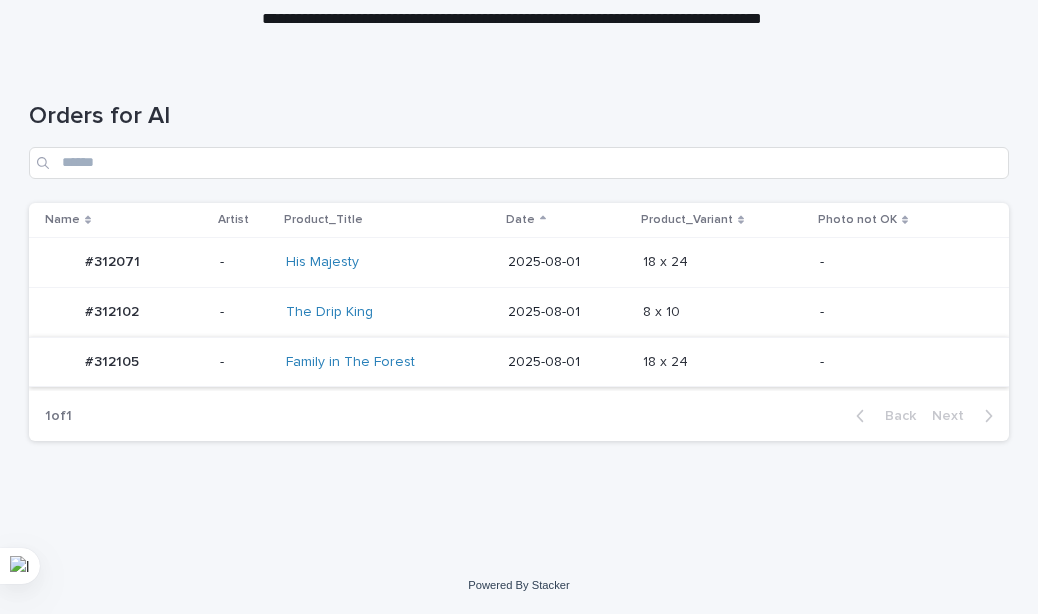 scroll, scrollTop: 174, scrollLeft: 0, axis: vertical 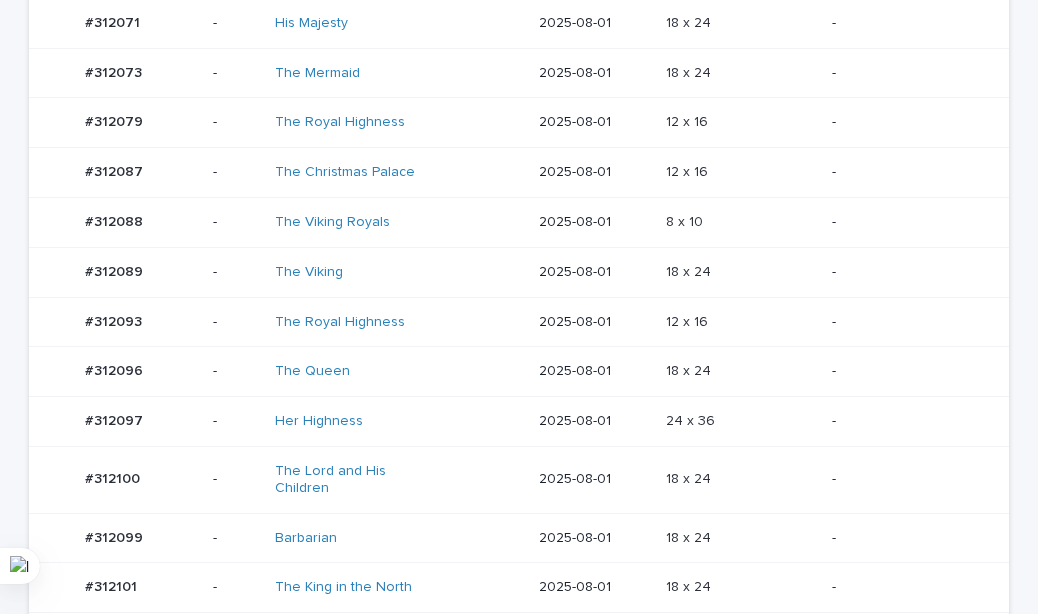 click on "2025-08-01" at bounding box center (594, 322) 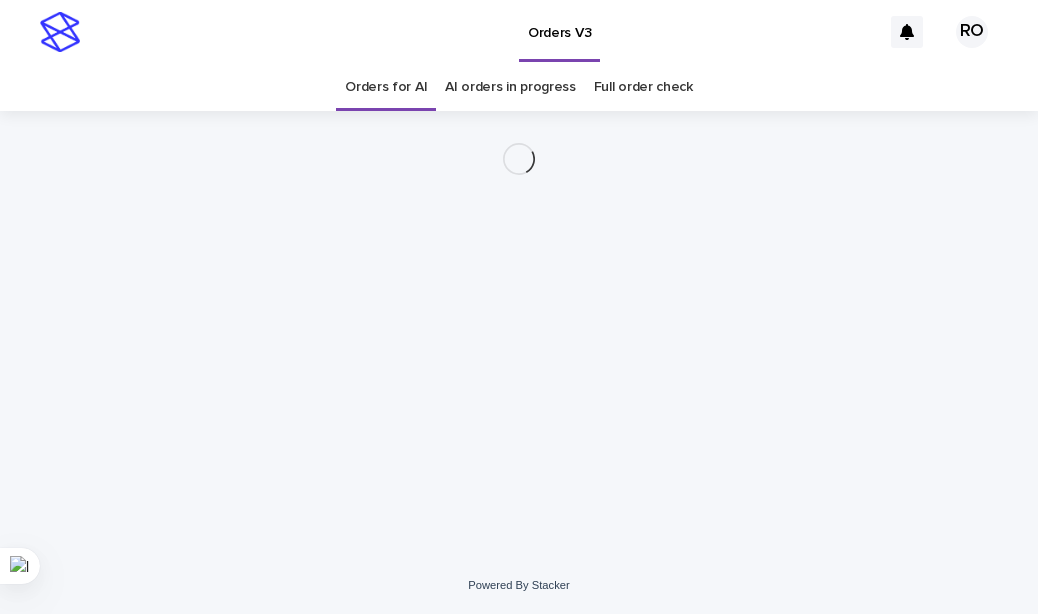 scroll, scrollTop: 0, scrollLeft: 0, axis: both 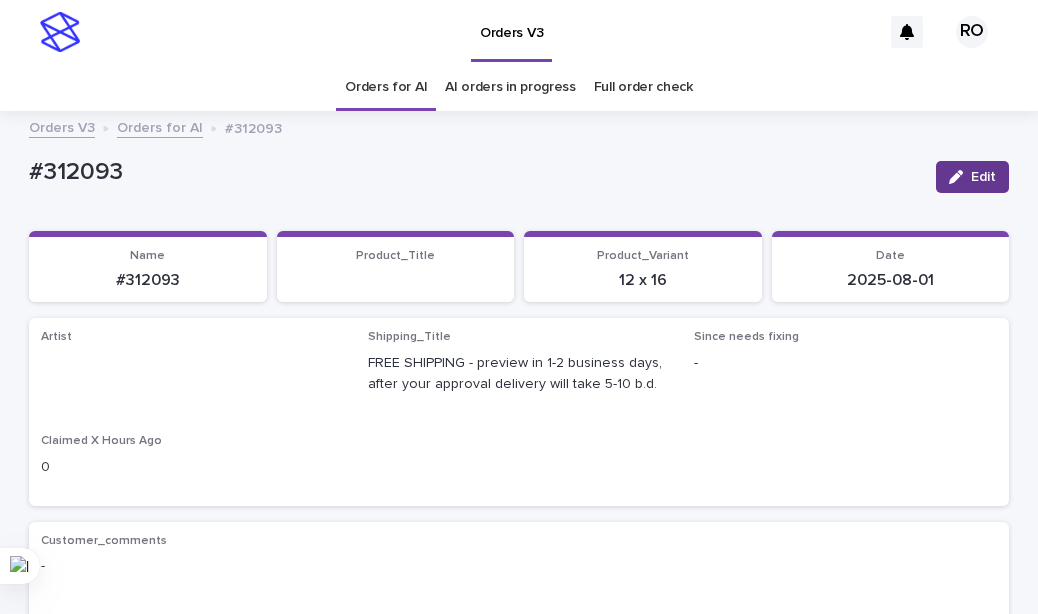 click 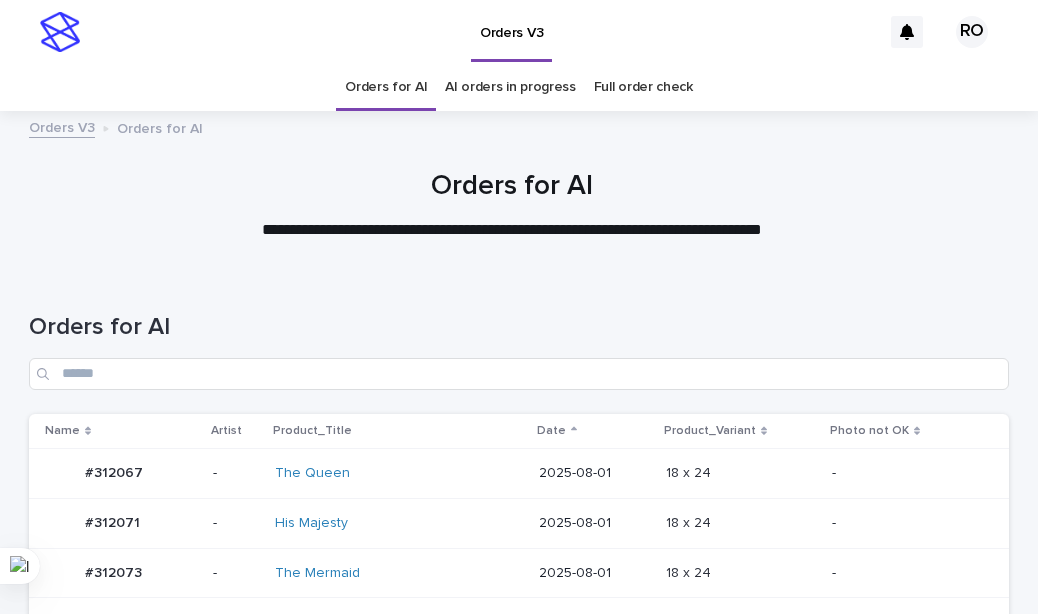 scroll, scrollTop: 64, scrollLeft: 0, axis: vertical 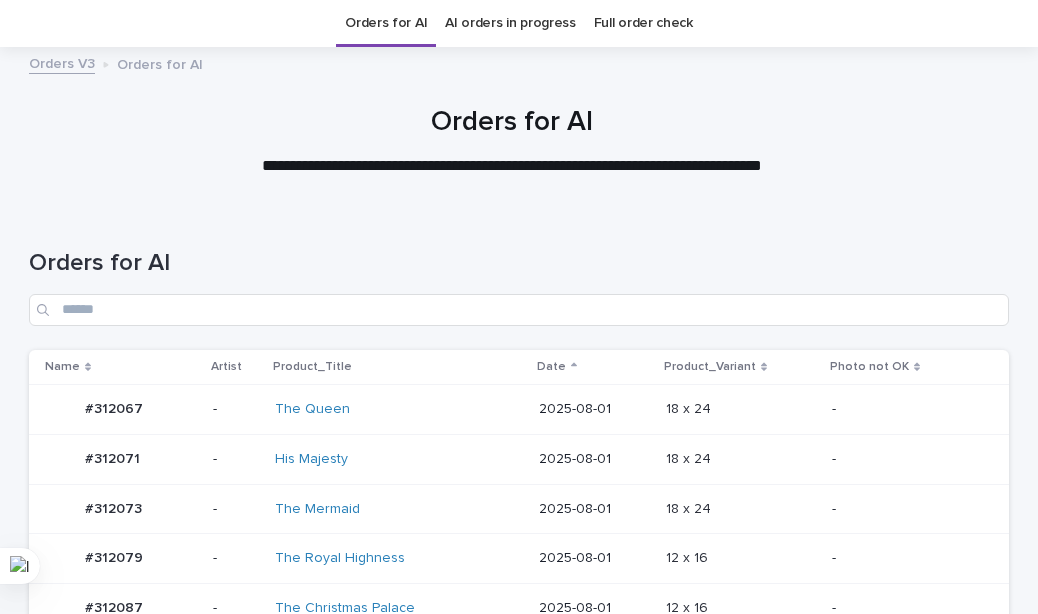 click on "Product_Variant" at bounding box center [741, 367] 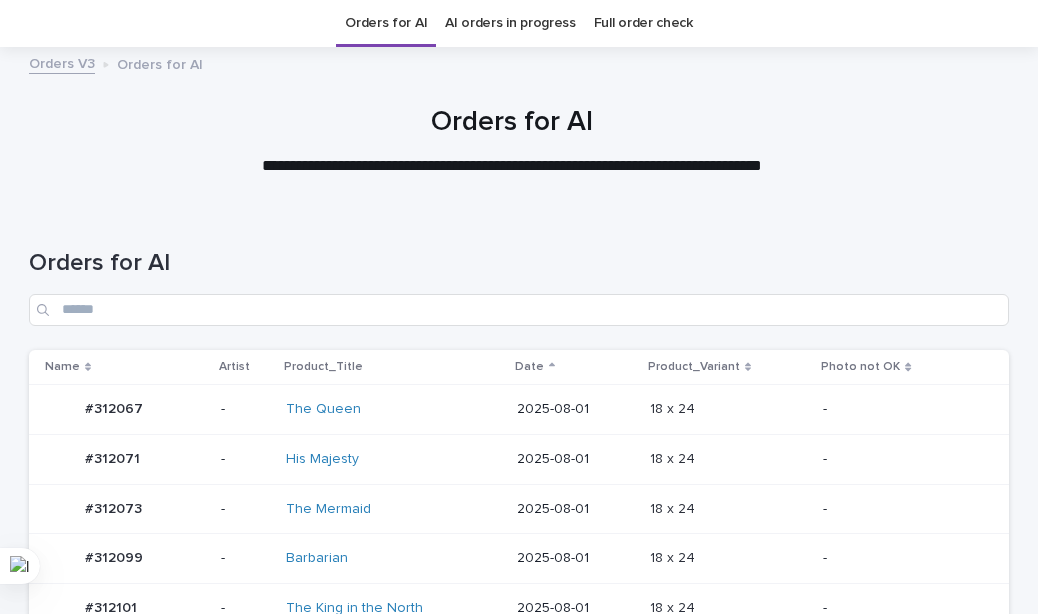 click on "18 x 24 18 x 24" at bounding box center [729, 409] 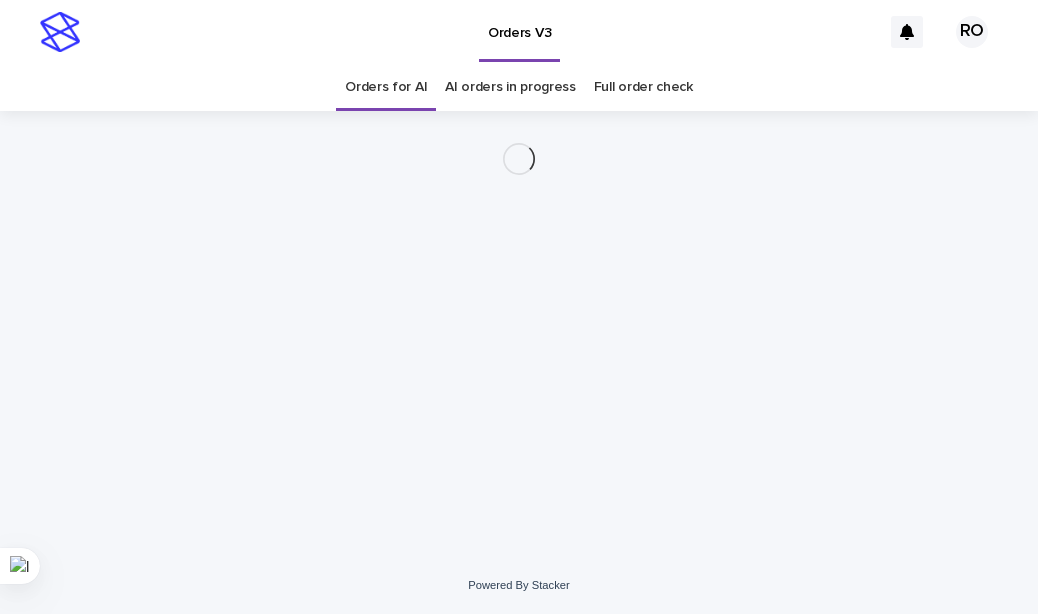 scroll, scrollTop: 0, scrollLeft: 0, axis: both 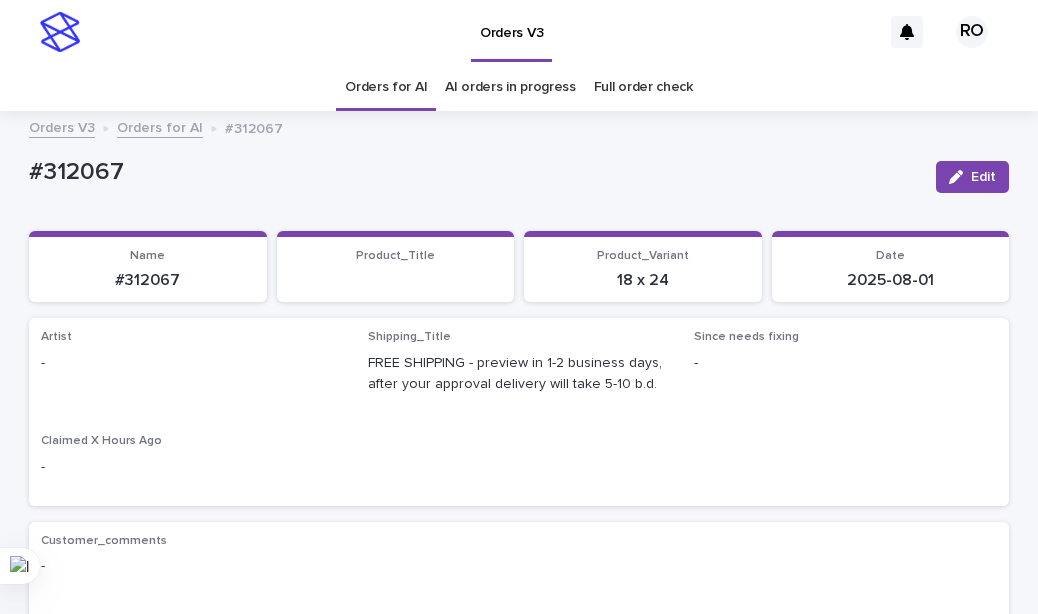 drag, startPoint x: 941, startPoint y: 177, endPoint x: 25, endPoint y: 415, distance: 946.4143 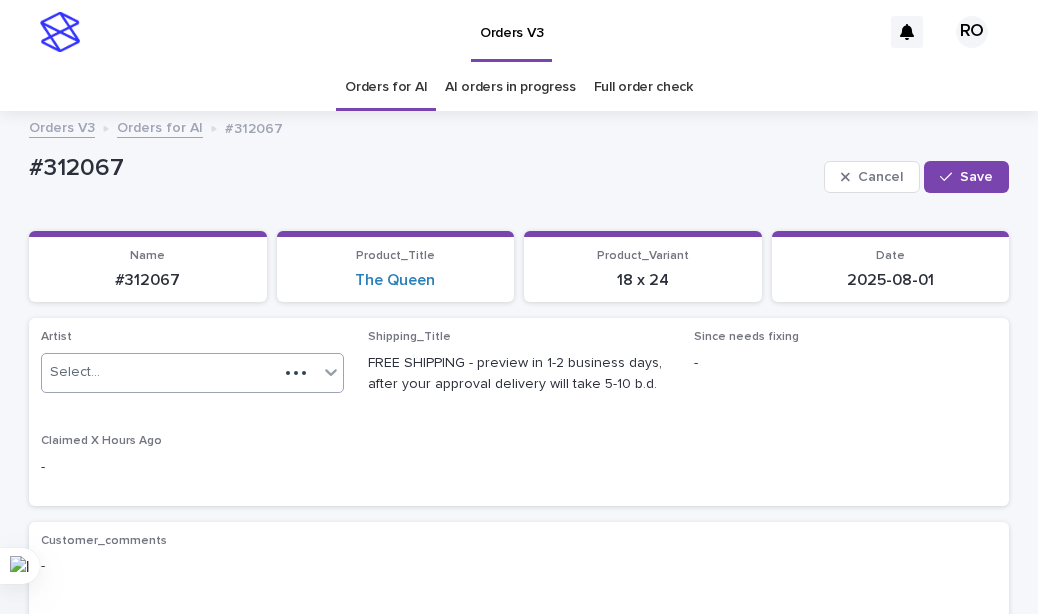 click on "Select..." at bounding box center [160, 372] 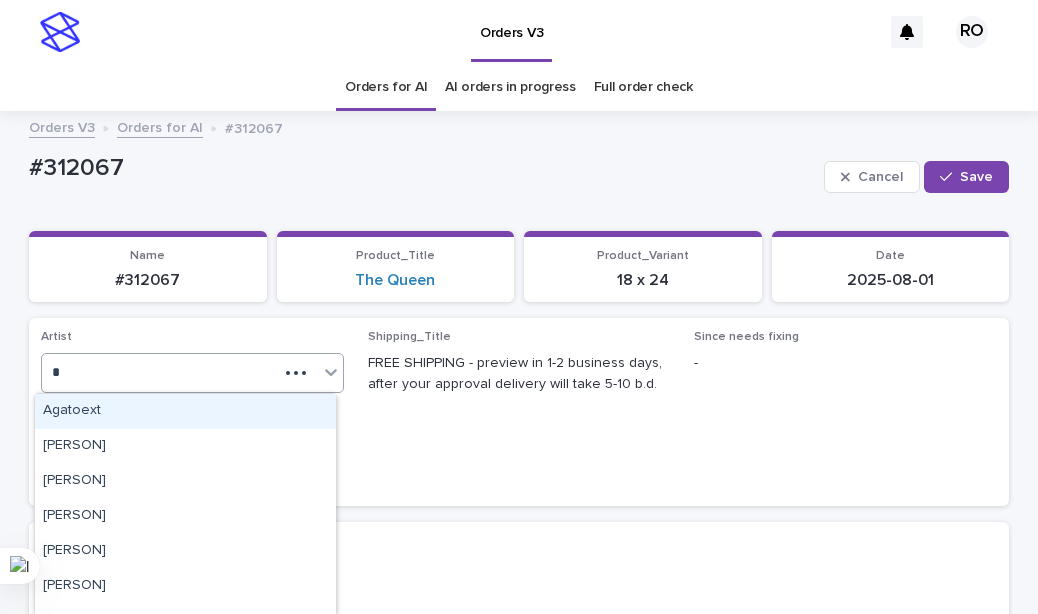 type on "**" 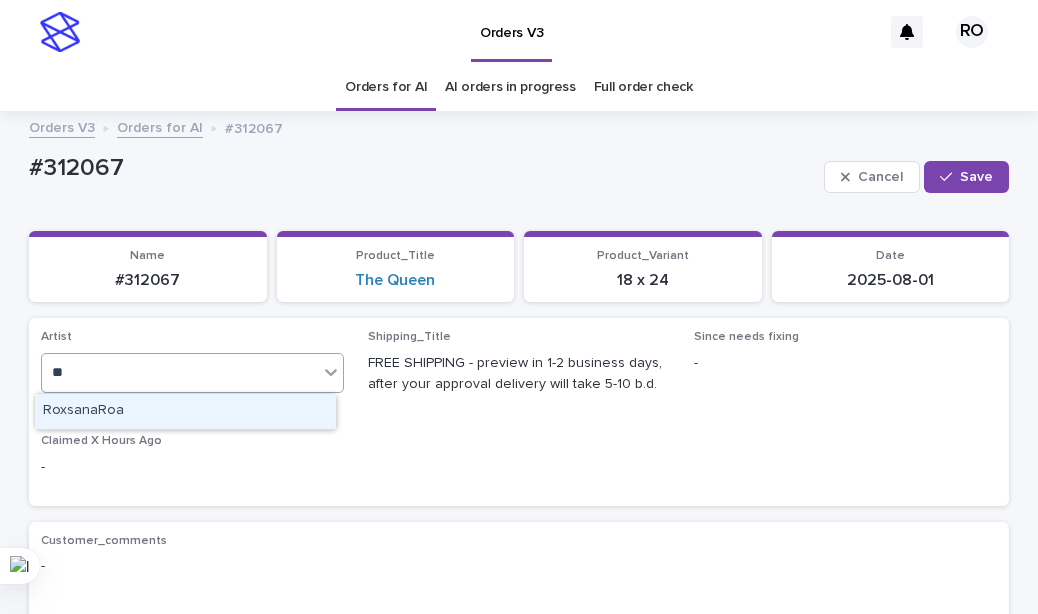 type 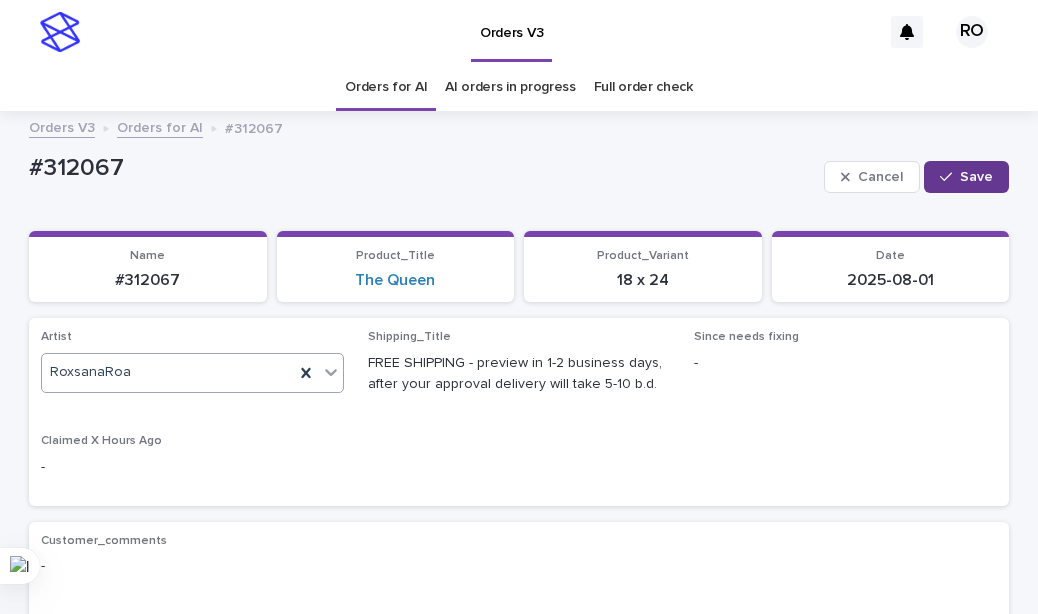 click on "Save" at bounding box center (966, 177) 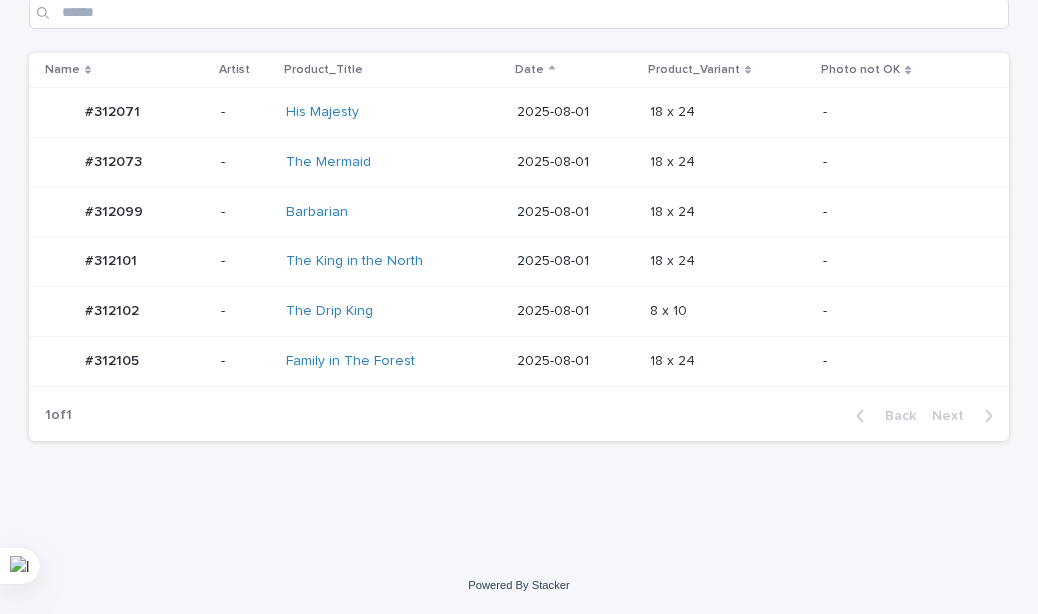 scroll, scrollTop: 161, scrollLeft: 0, axis: vertical 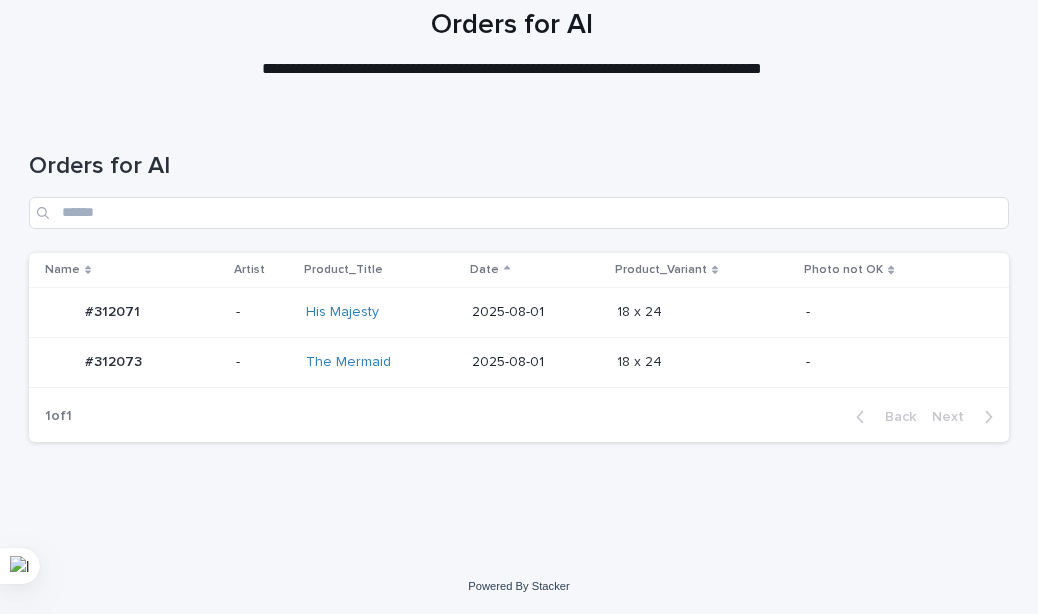 click on "2025-08-01" at bounding box center [536, 310] 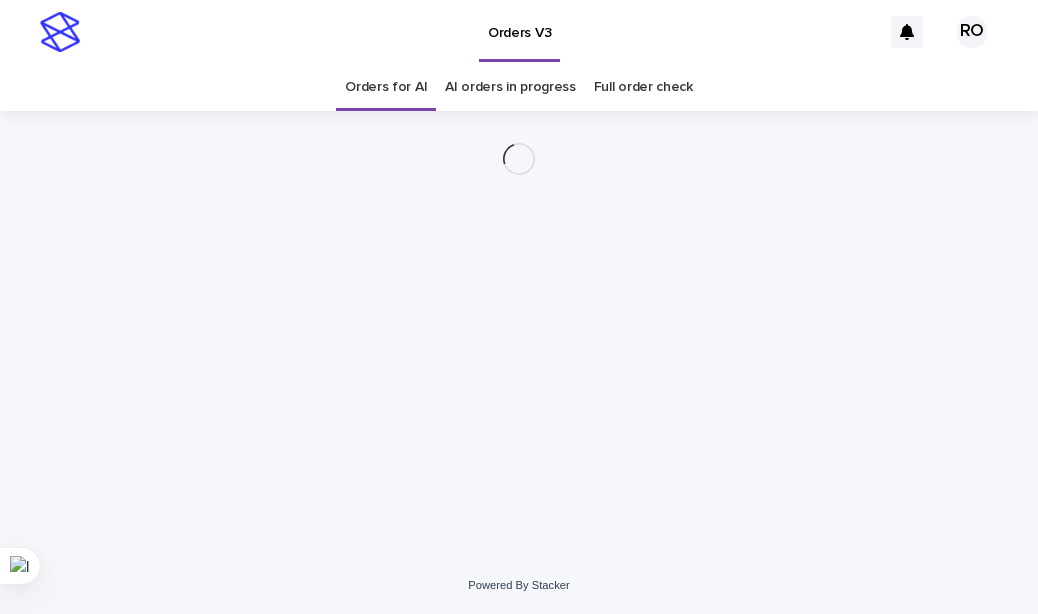 scroll, scrollTop: 0, scrollLeft: 0, axis: both 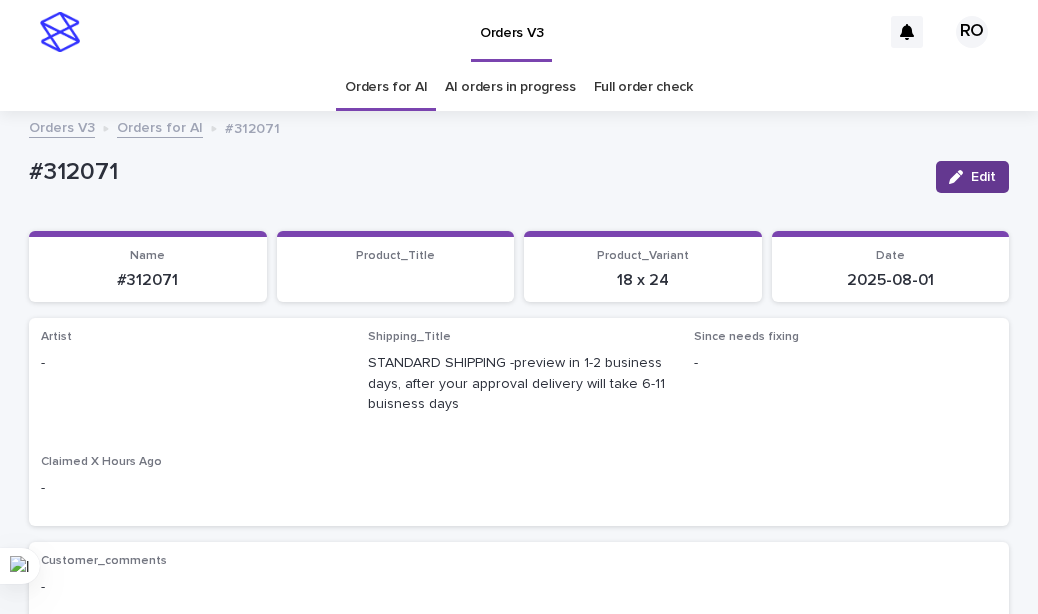 click 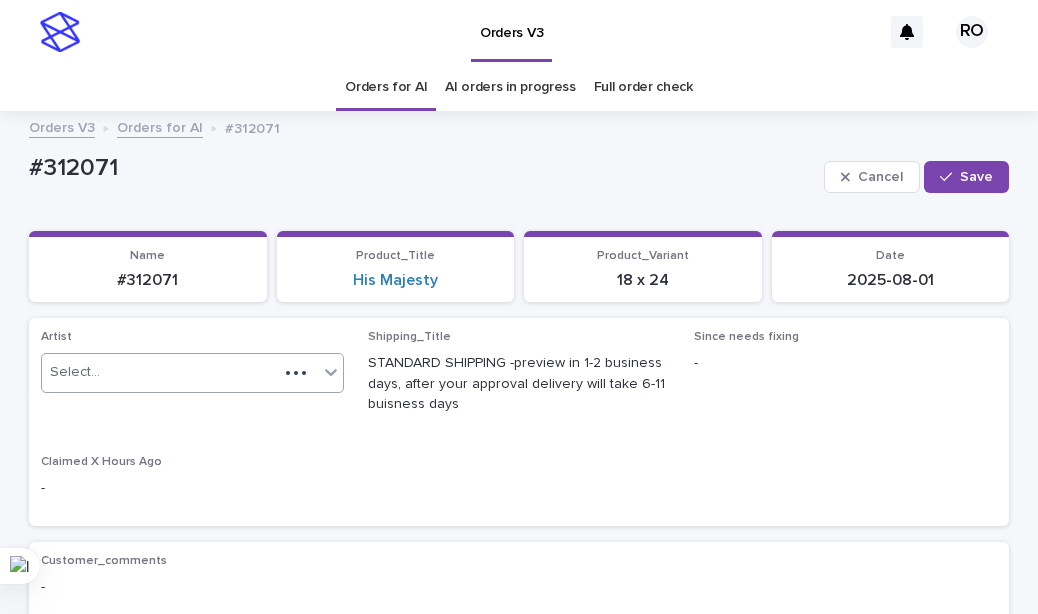 click on "Select..." at bounding box center (160, 372) 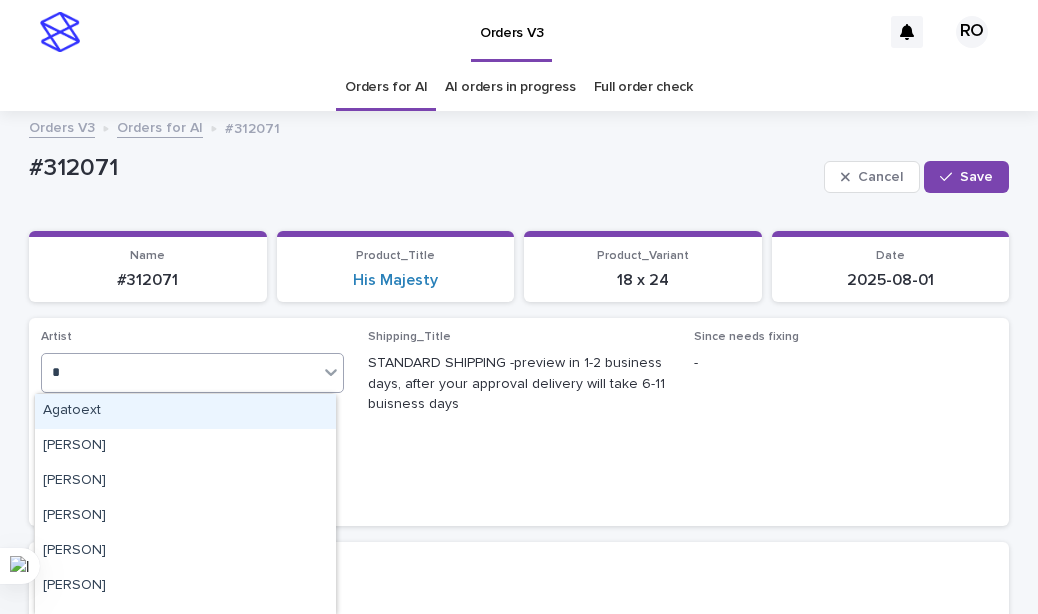 type on "**" 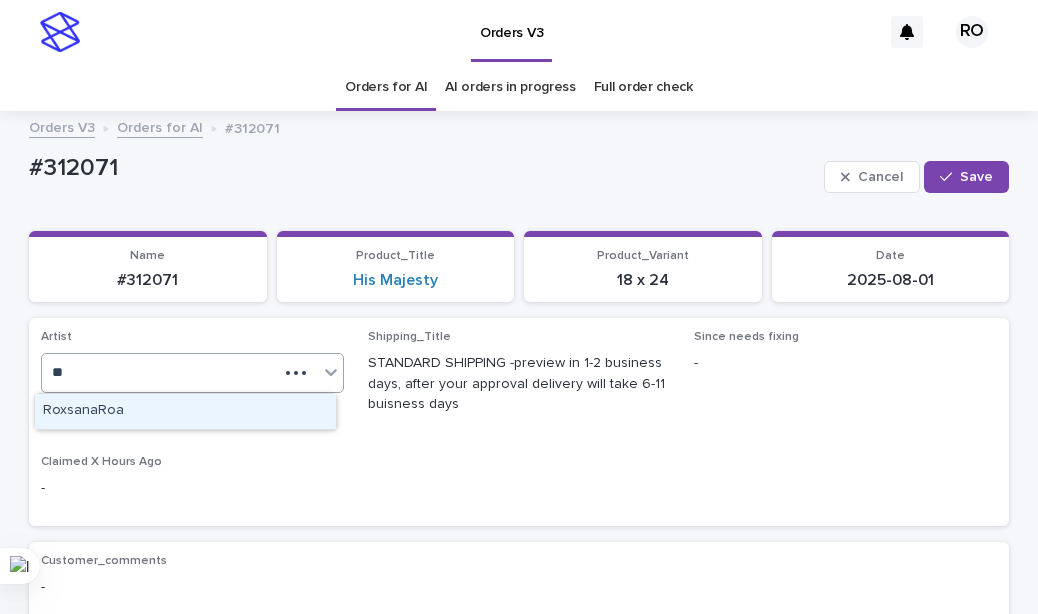 type 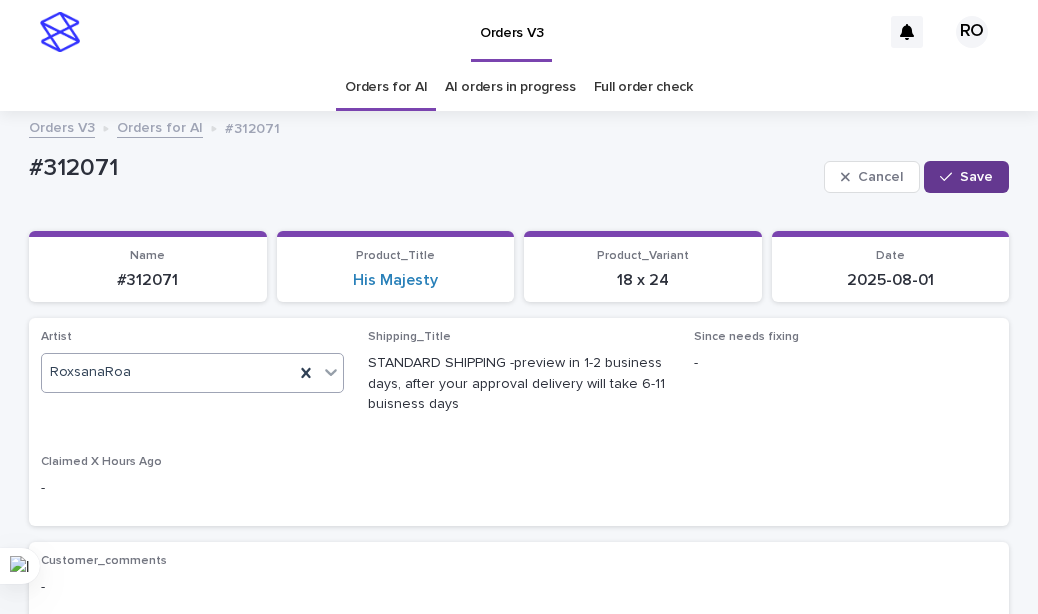 click on "Save" at bounding box center (976, 177) 